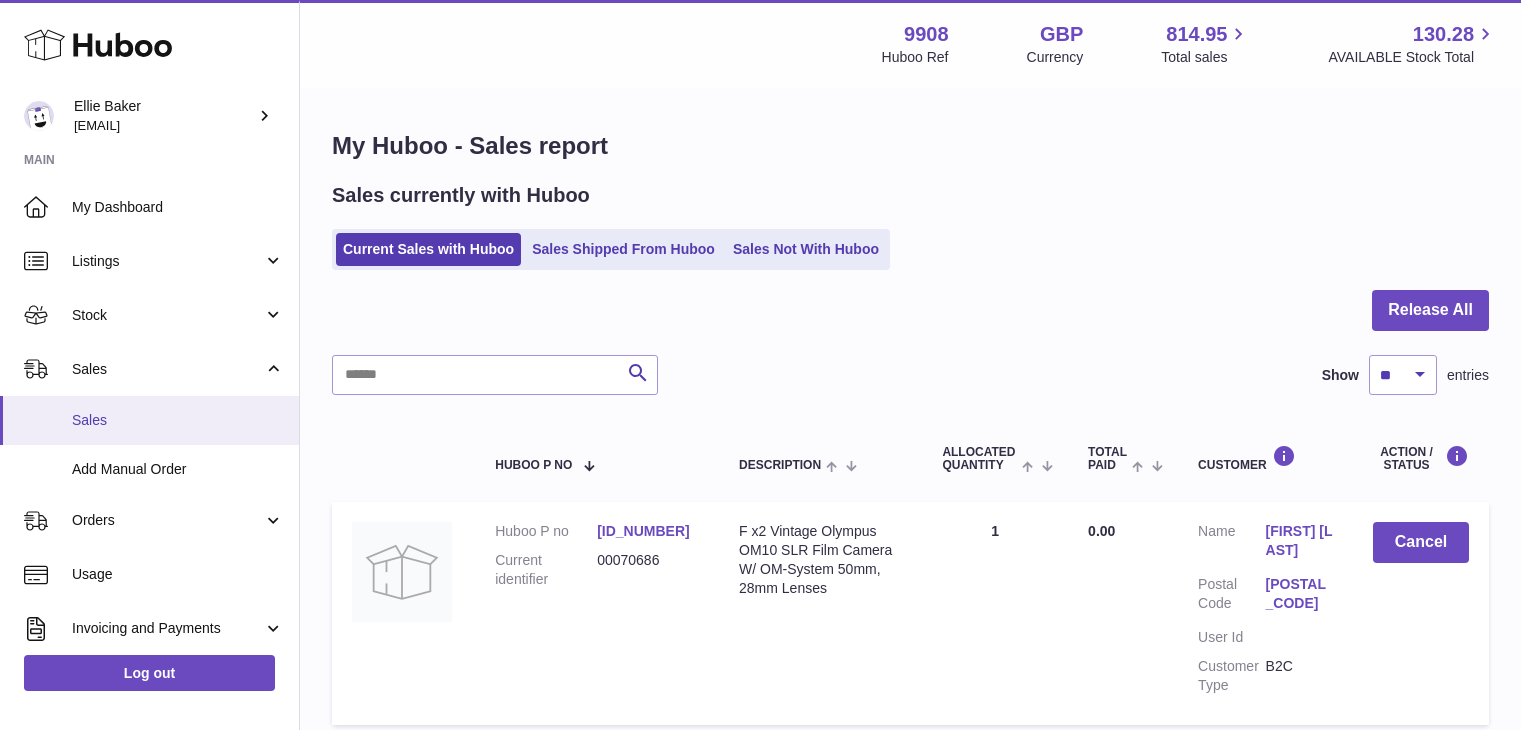 scroll, scrollTop: 0, scrollLeft: 0, axis: both 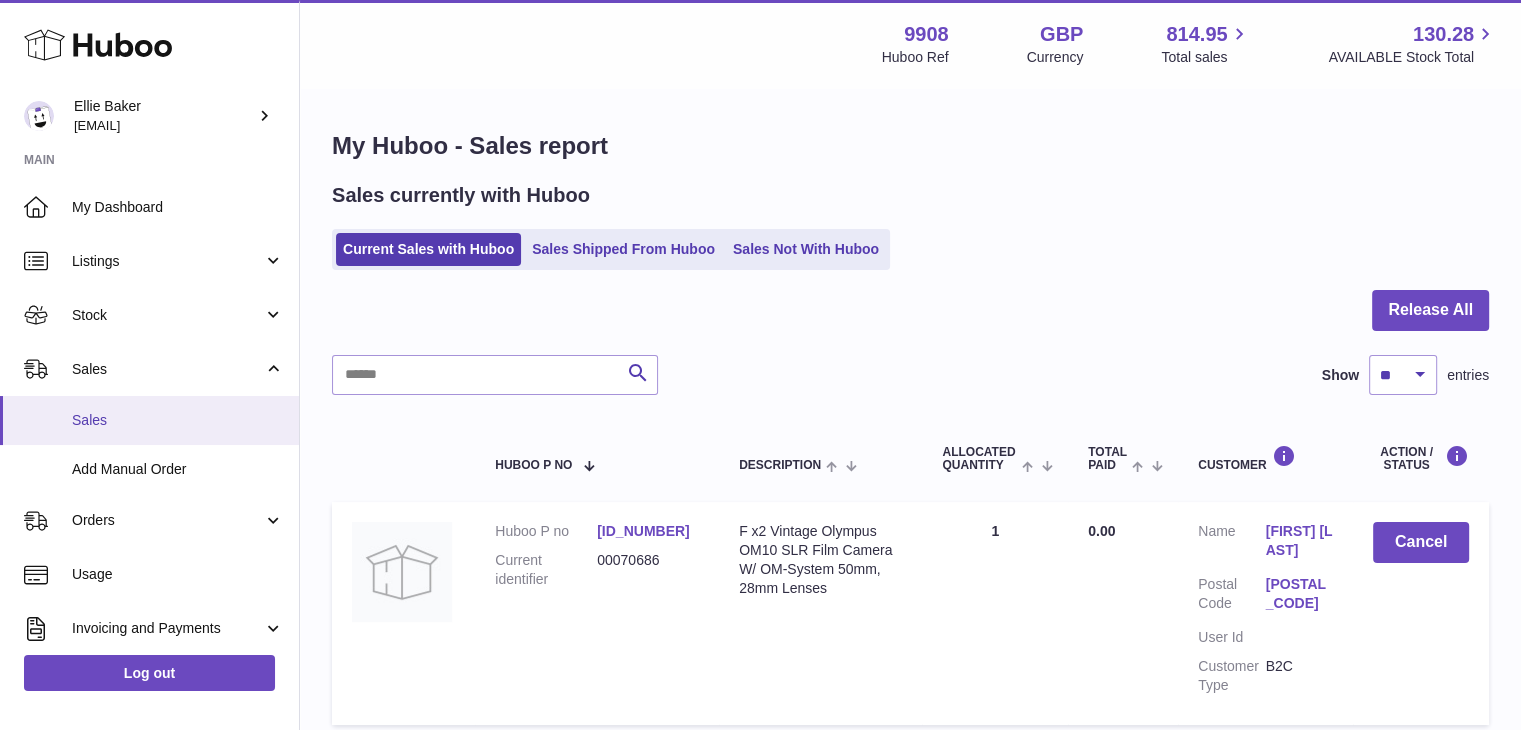 click on "Sales" at bounding box center [178, 420] 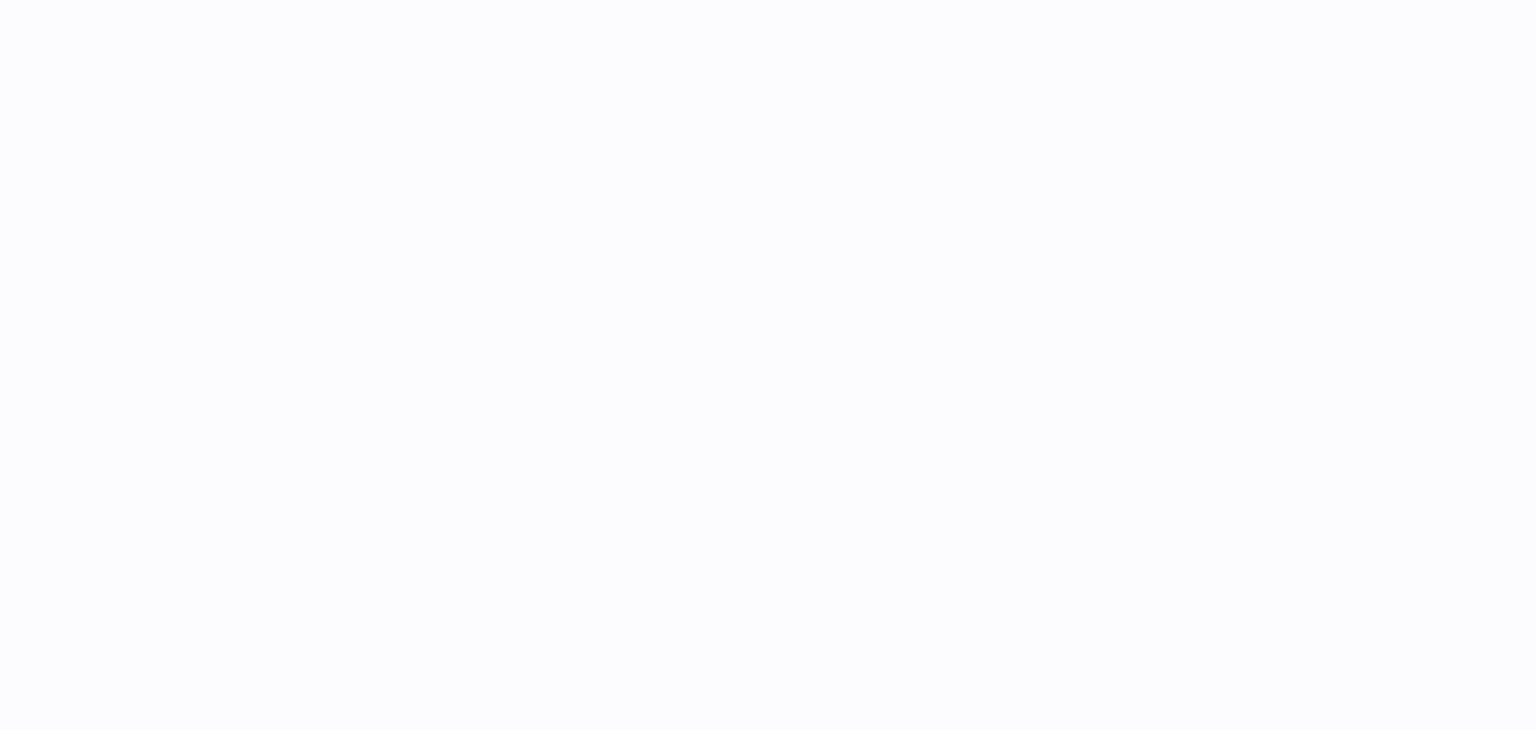 scroll, scrollTop: 0, scrollLeft: 0, axis: both 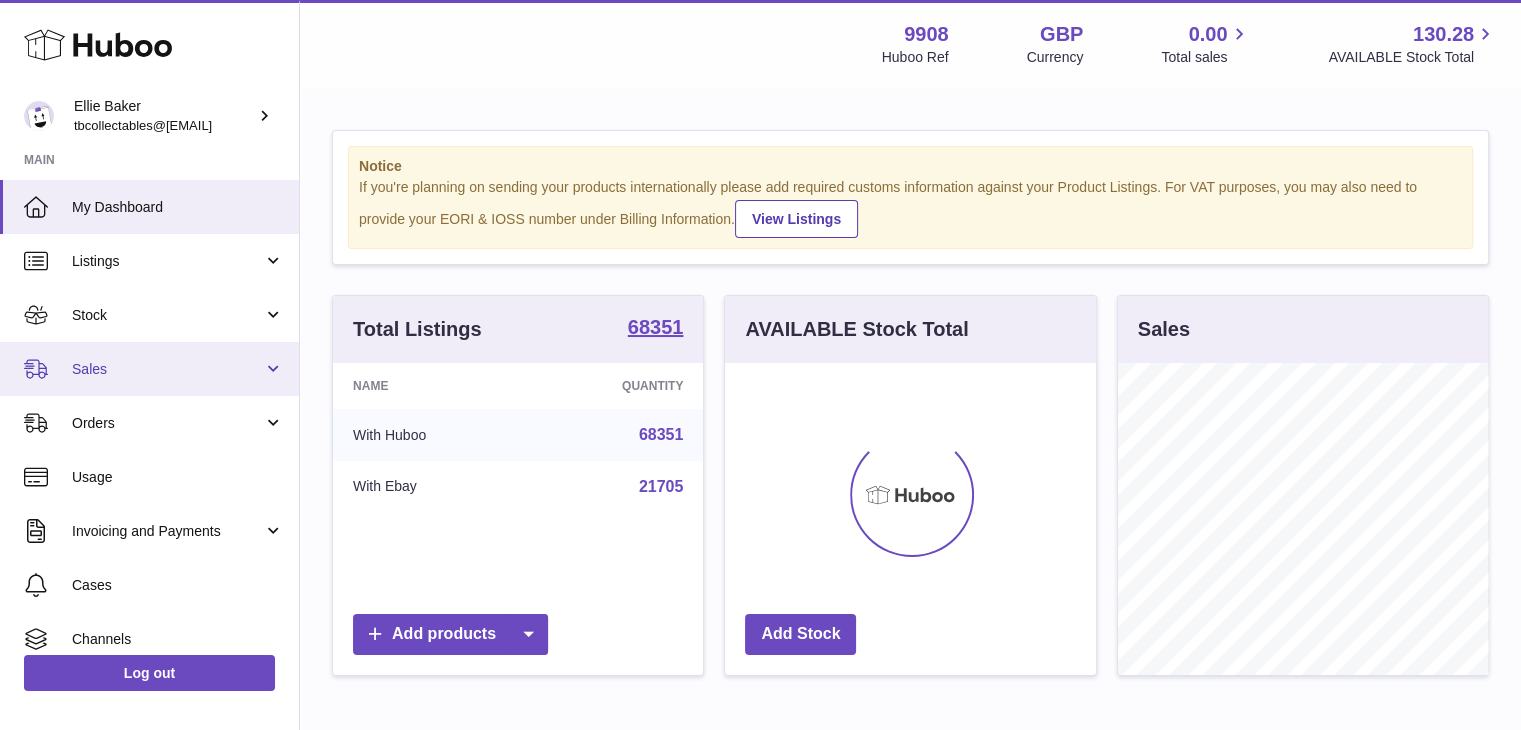 click on "Sales" at bounding box center [167, 369] 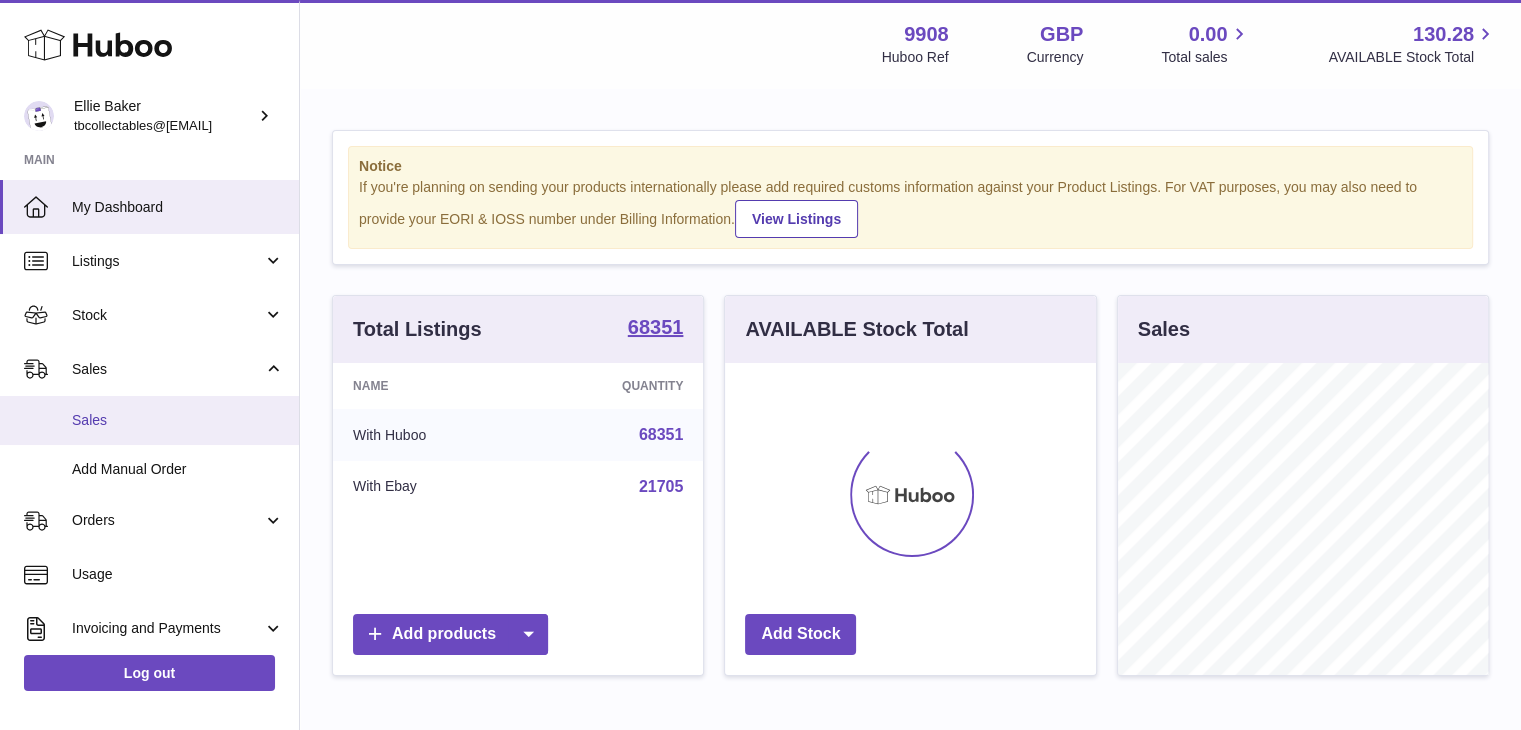 click on "Sales" at bounding box center [178, 420] 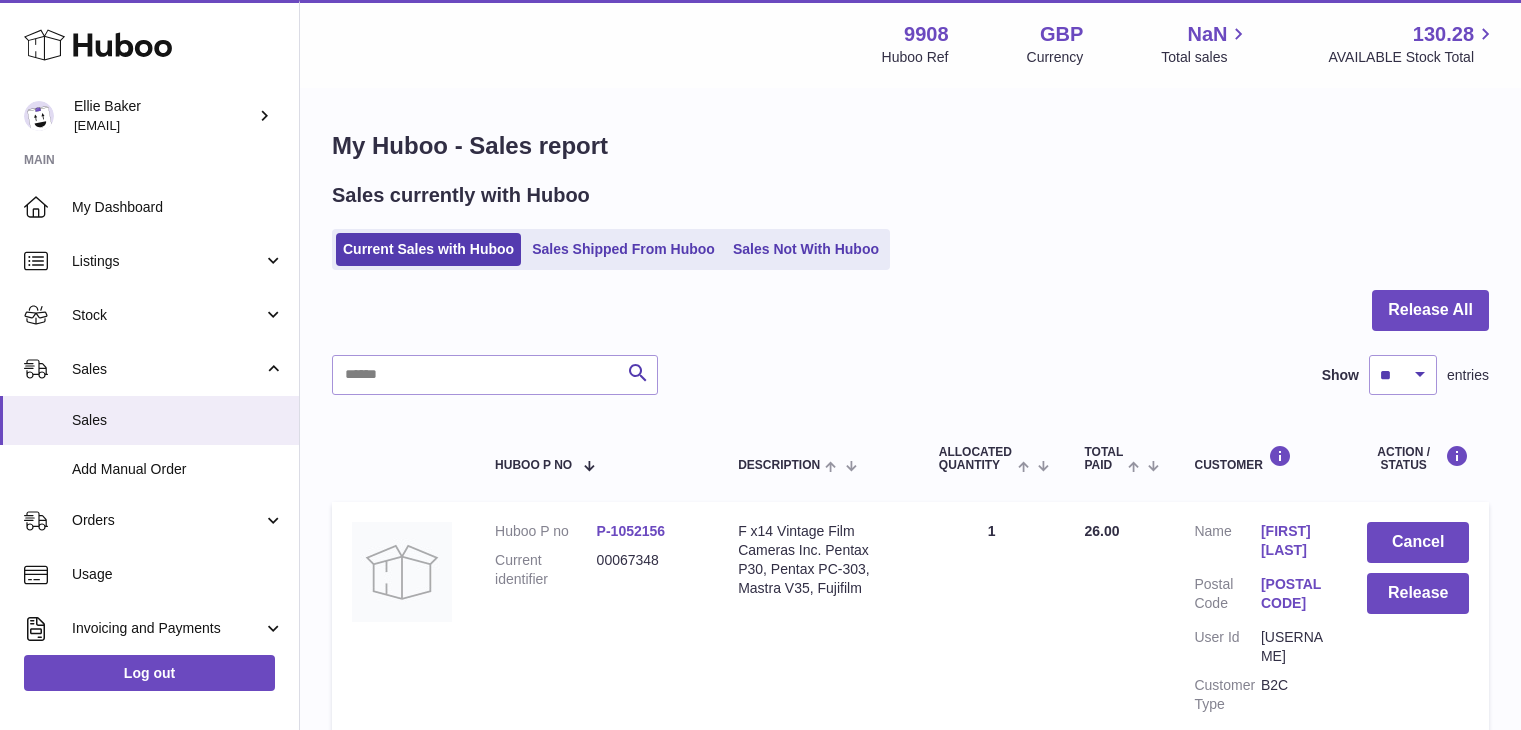 scroll, scrollTop: 0, scrollLeft: 0, axis: both 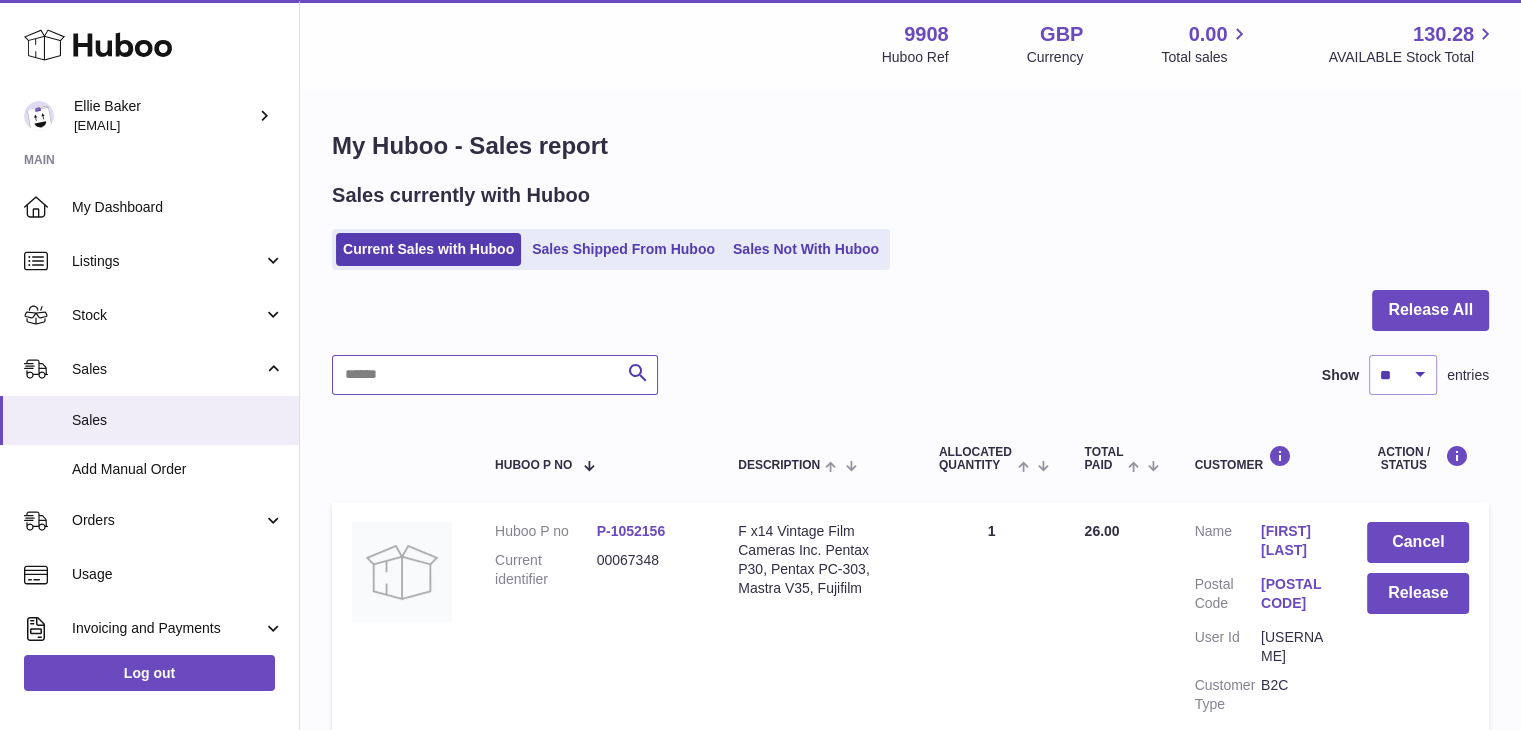 click at bounding box center [495, 375] 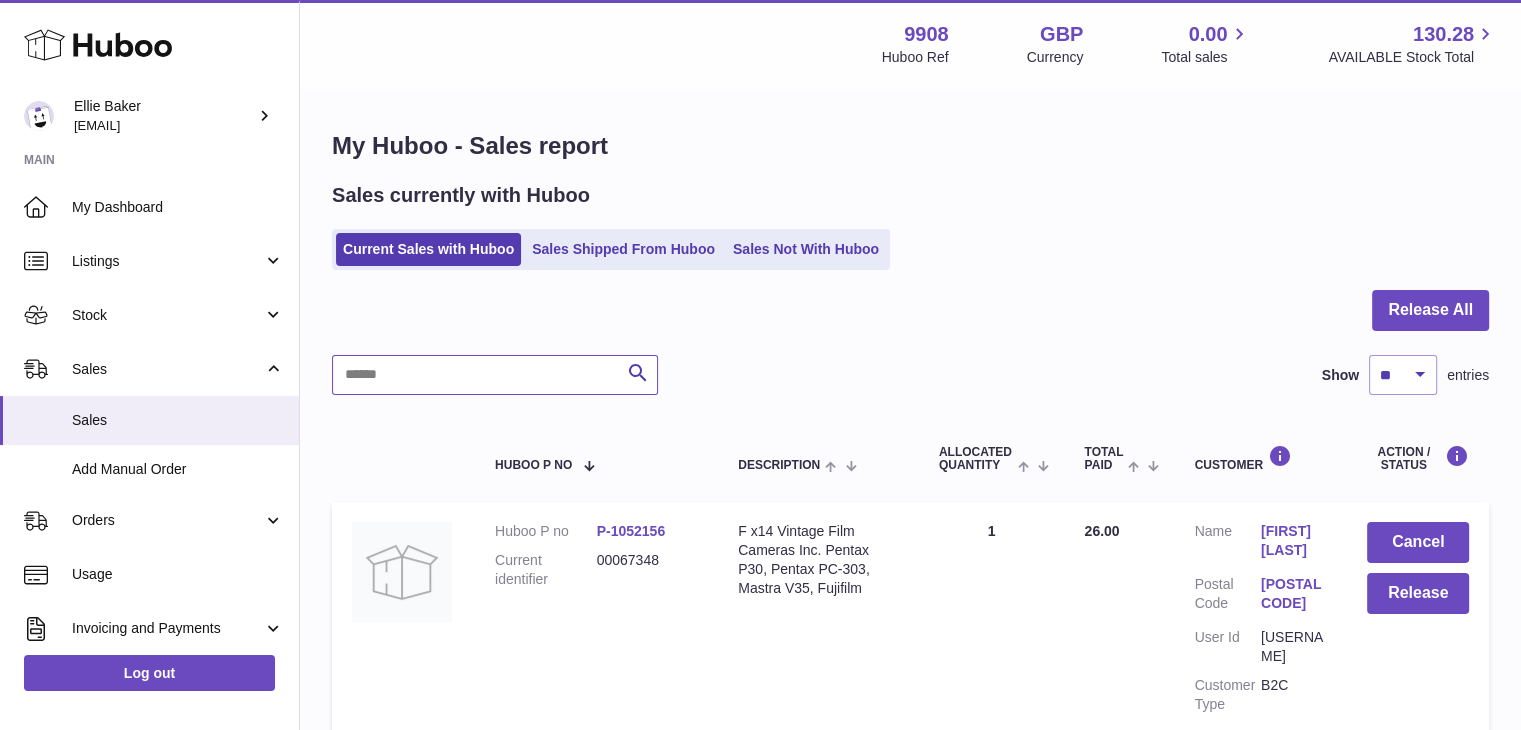 paste on "**********" 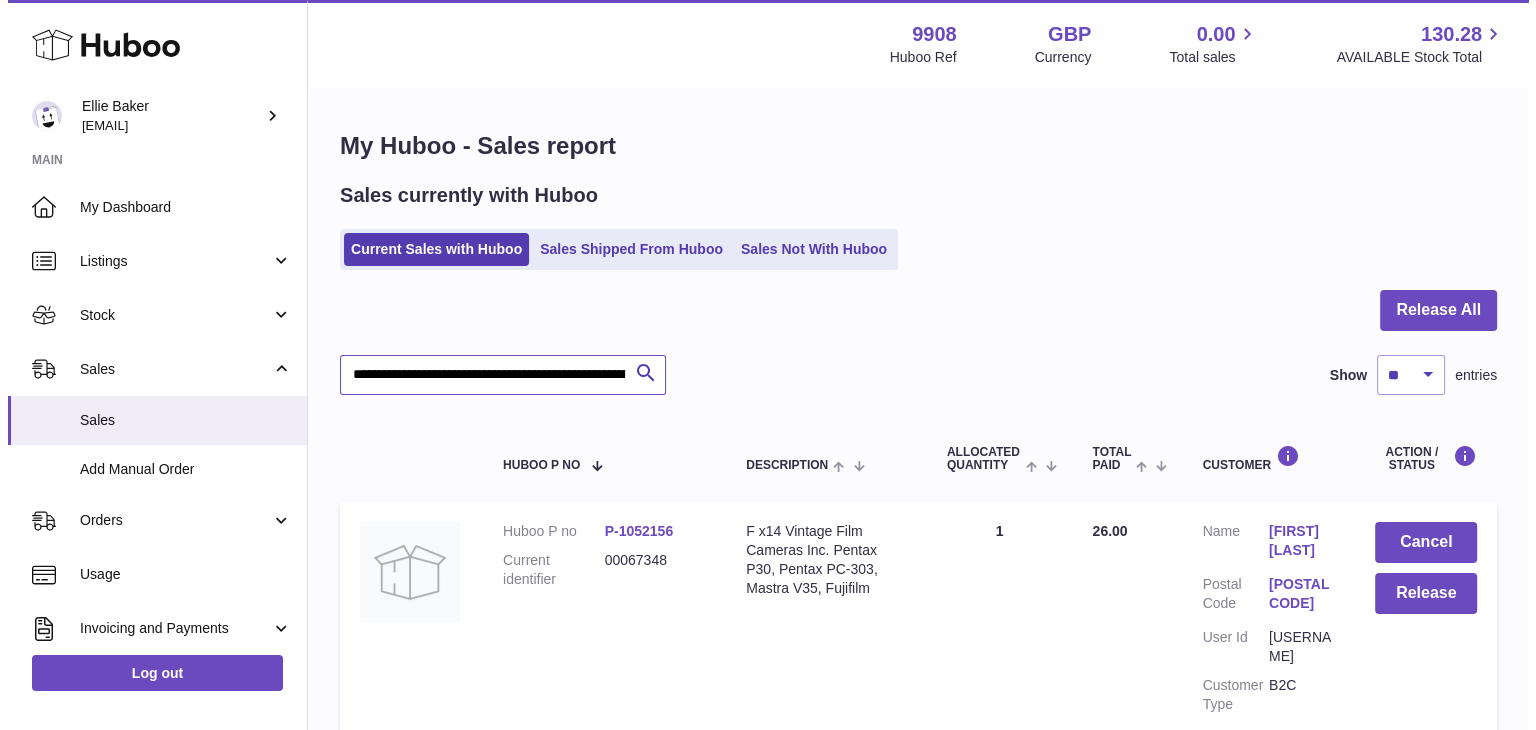scroll, scrollTop: 0, scrollLeft: 216, axis: horizontal 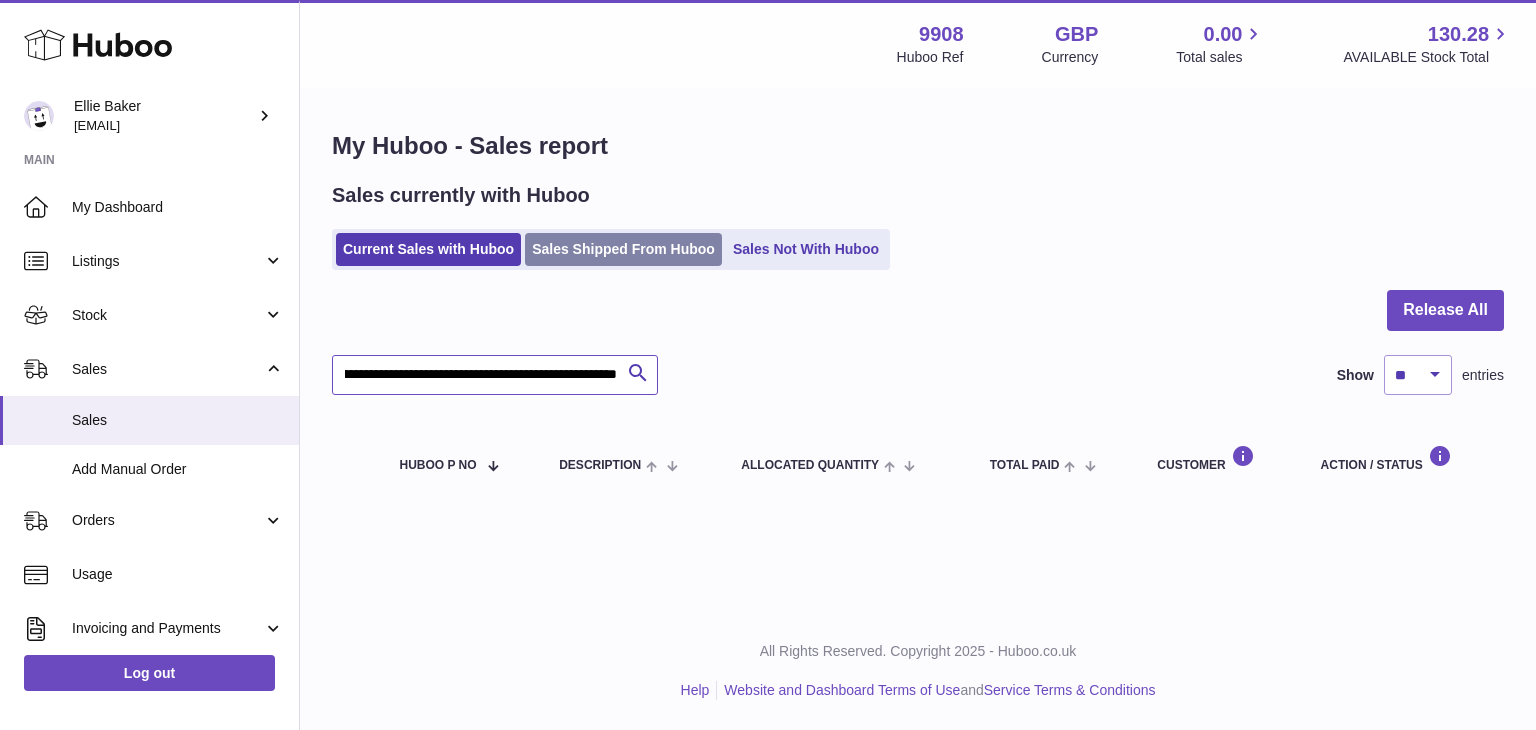 type on "**********" 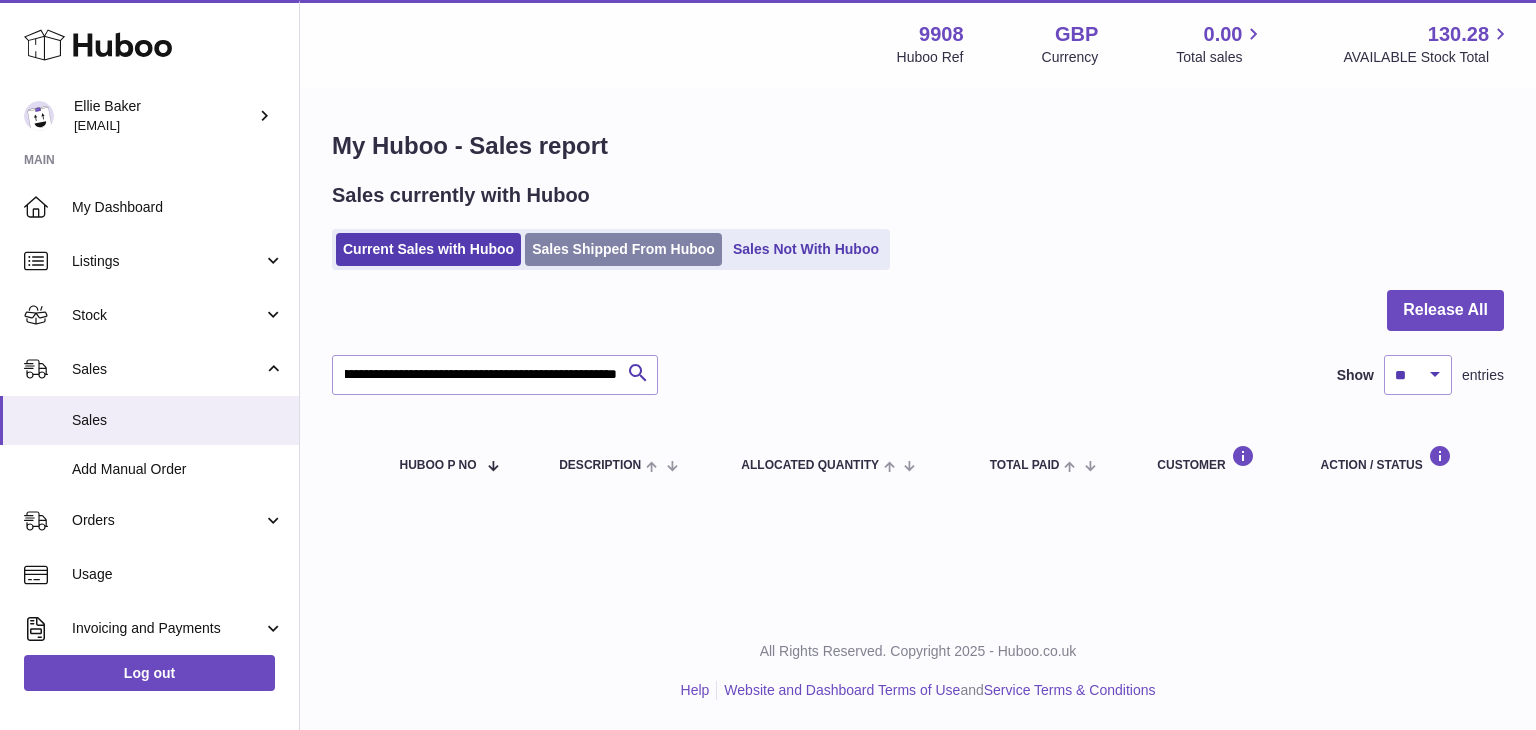 scroll, scrollTop: 0, scrollLeft: 0, axis: both 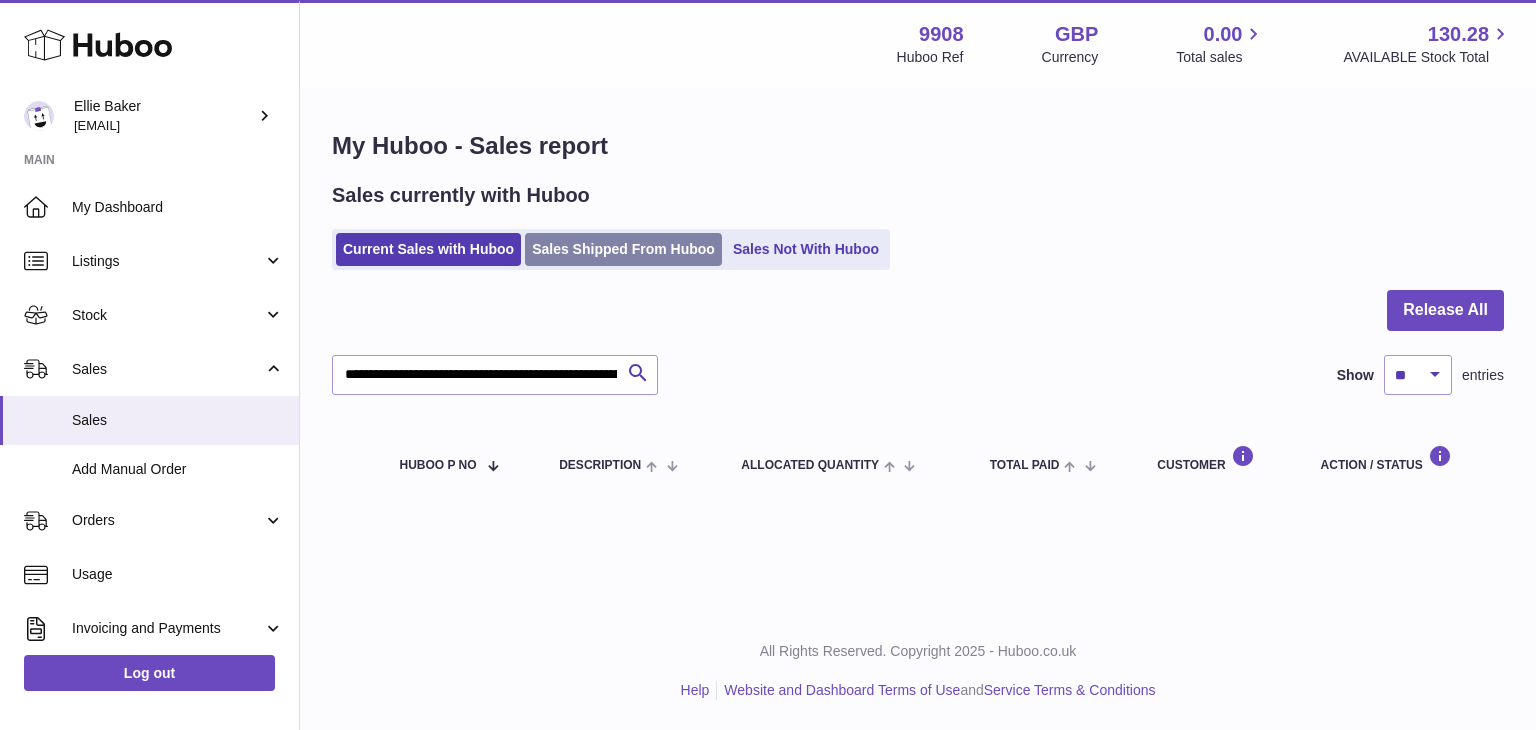 click on "Sales Shipped From Huboo" at bounding box center (623, 249) 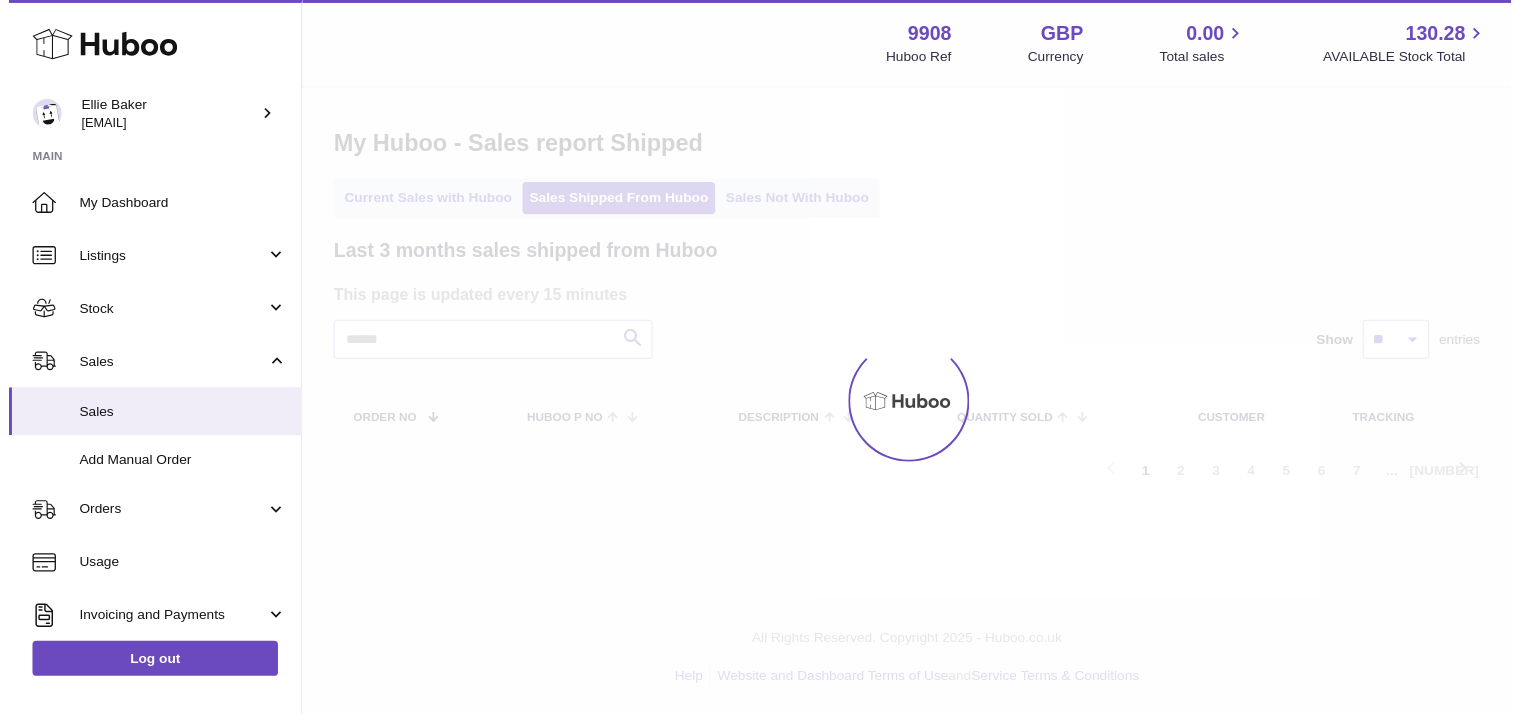 scroll, scrollTop: 0, scrollLeft: 0, axis: both 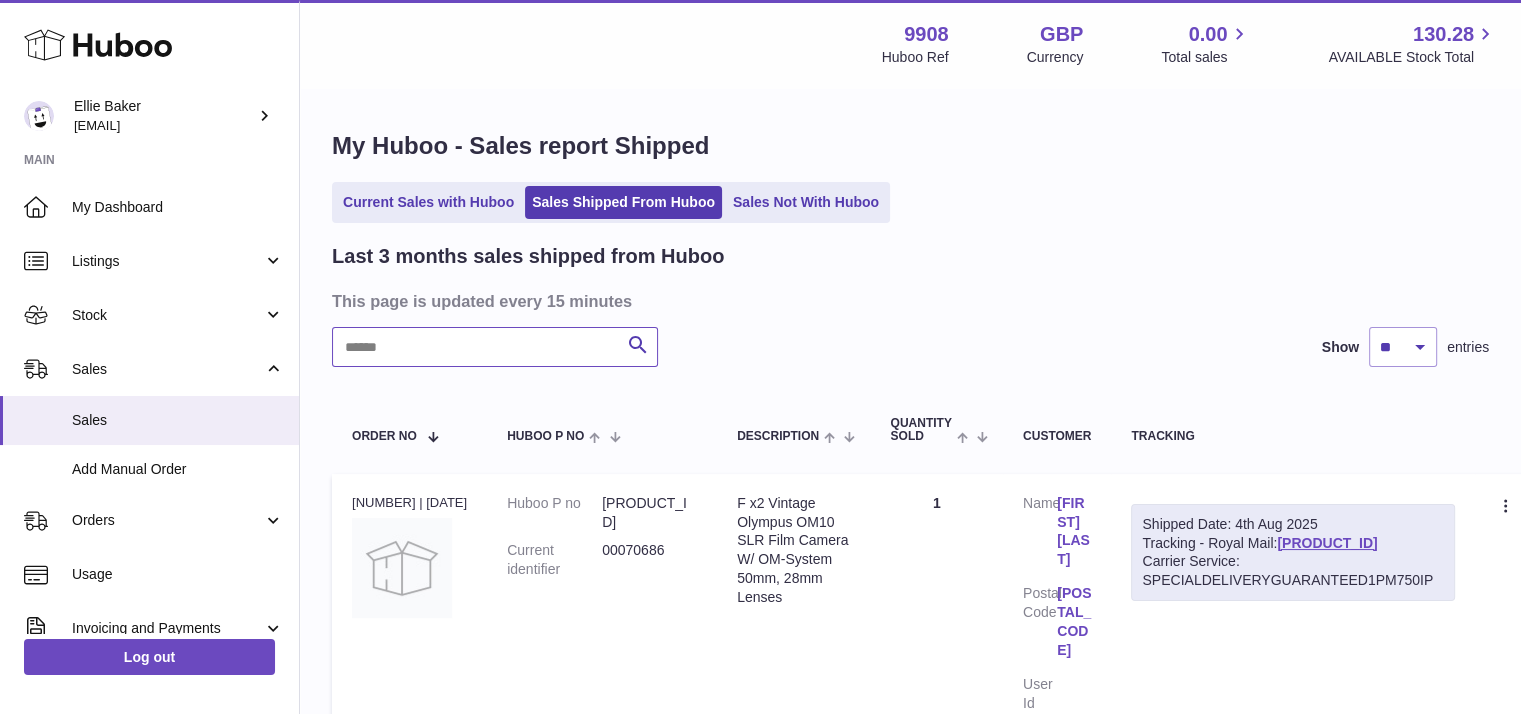 click at bounding box center (495, 347) 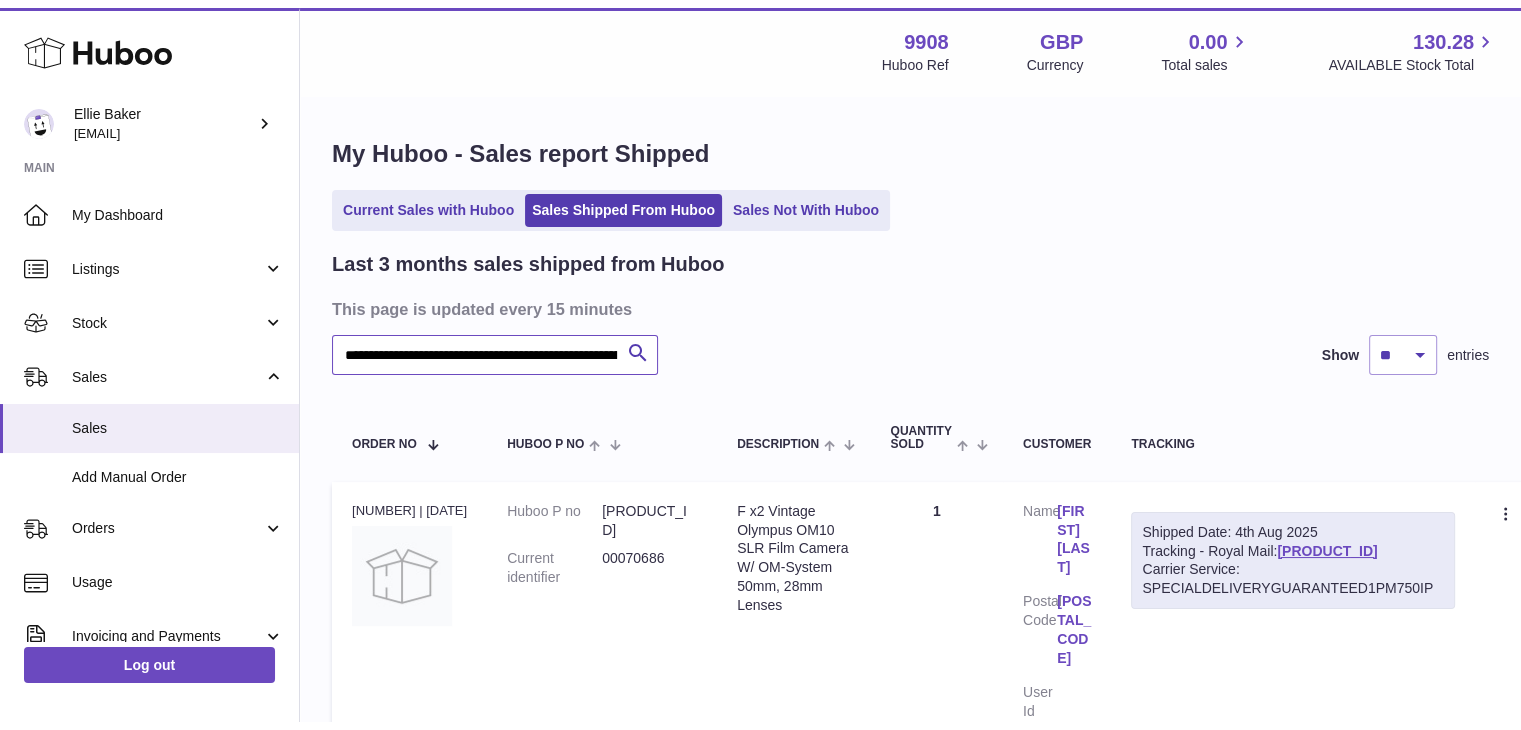 scroll, scrollTop: 0, scrollLeft: 216, axis: horizontal 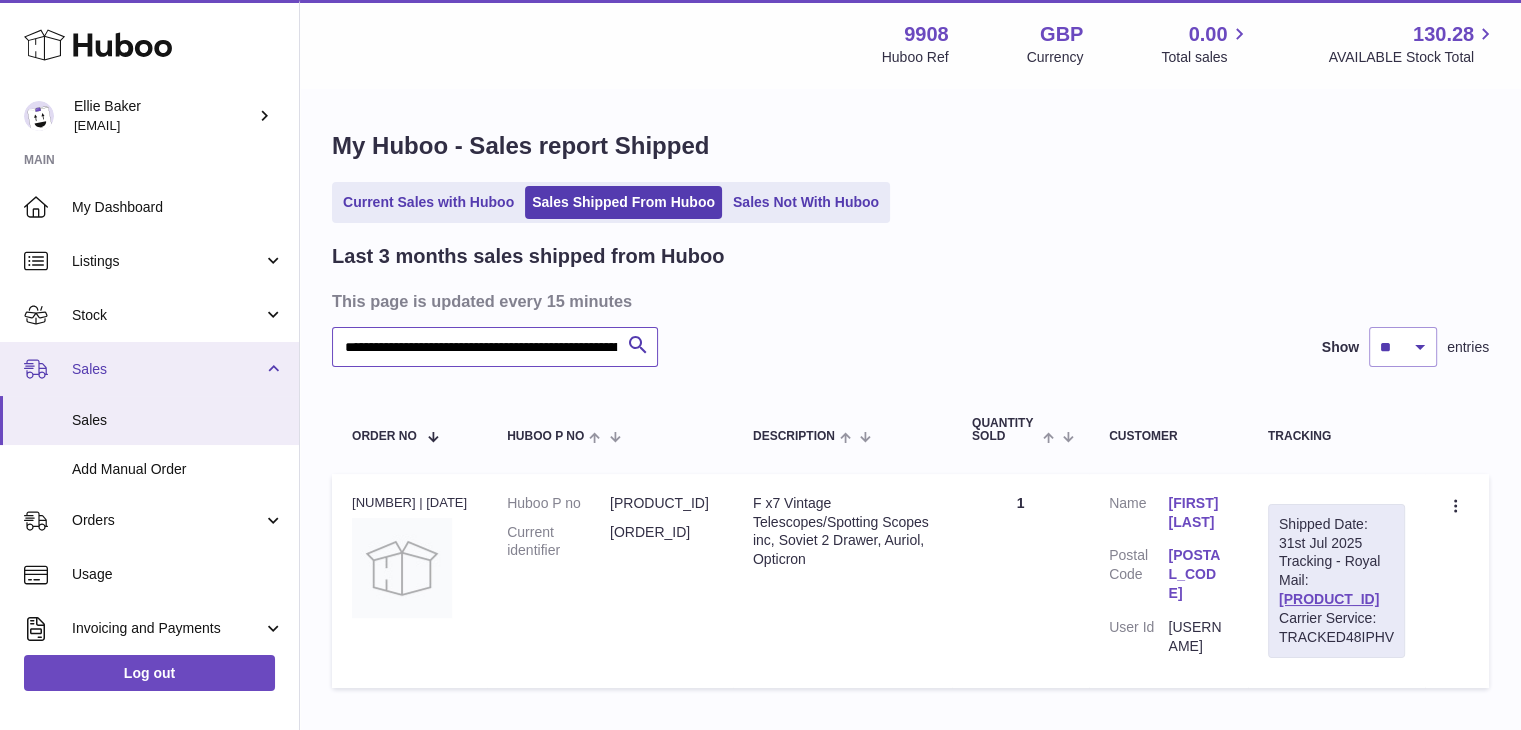 drag, startPoint x: 524, startPoint y: 341, endPoint x: 289, endPoint y: 349, distance: 235.13612 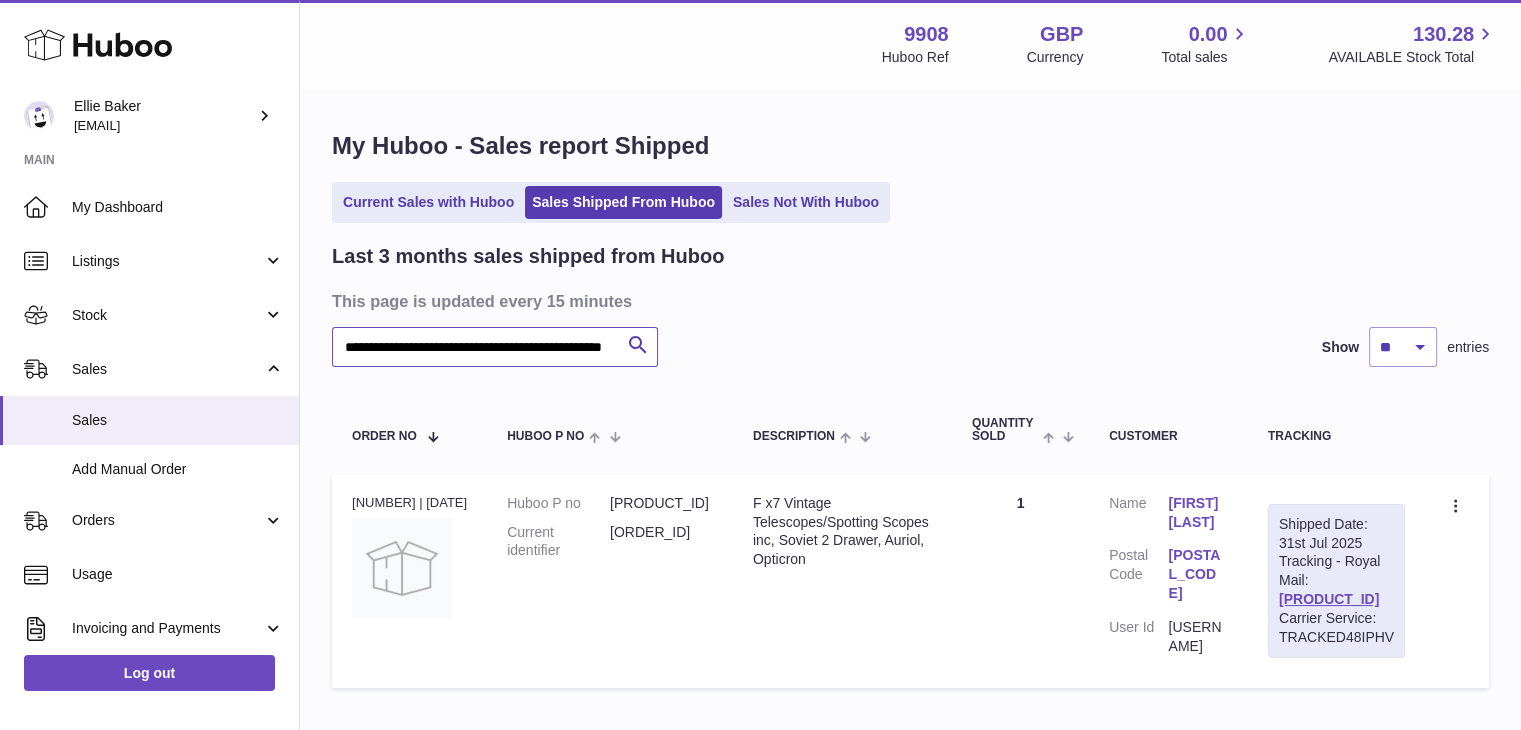 scroll, scrollTop: 0, scrollLeft: 36, axis: horizontal 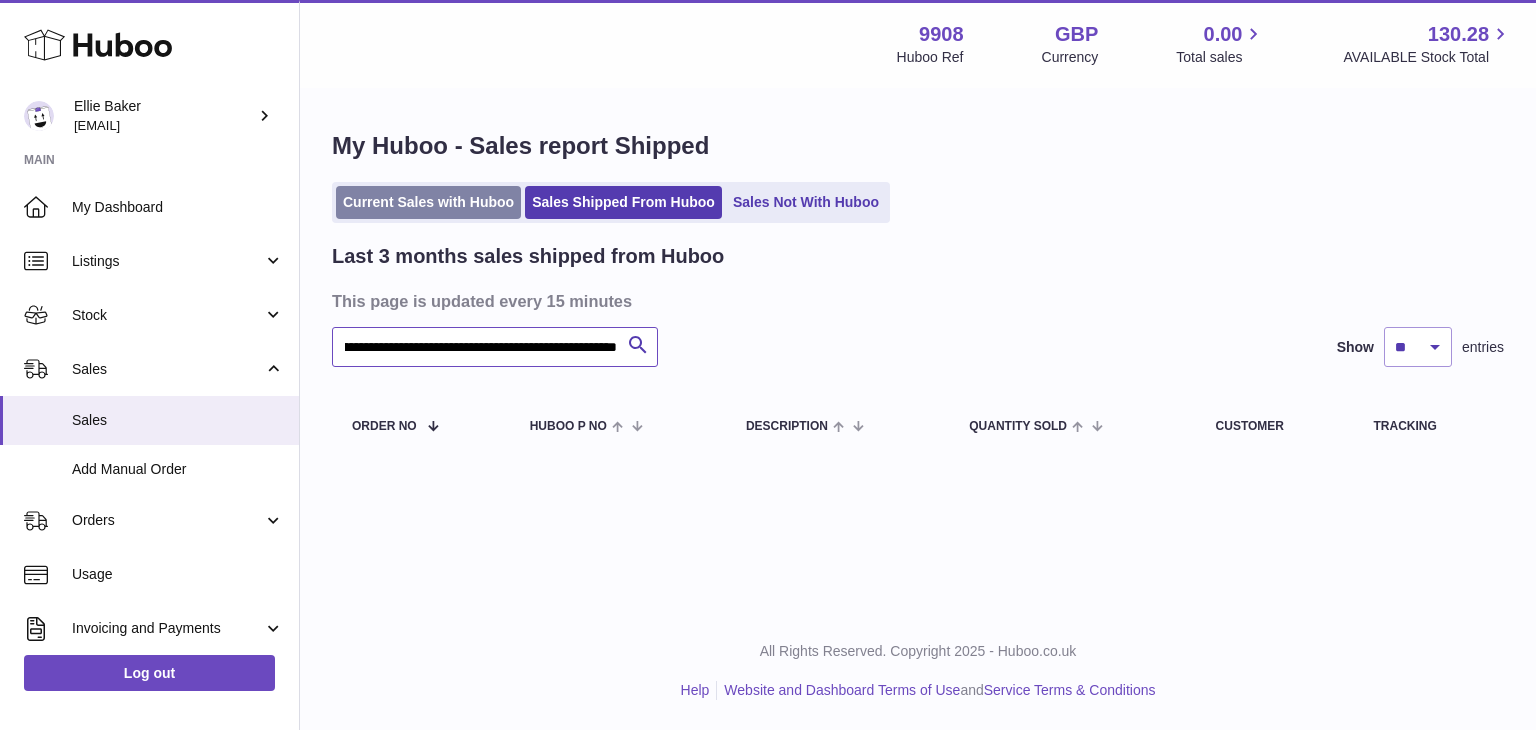 type on "**********" 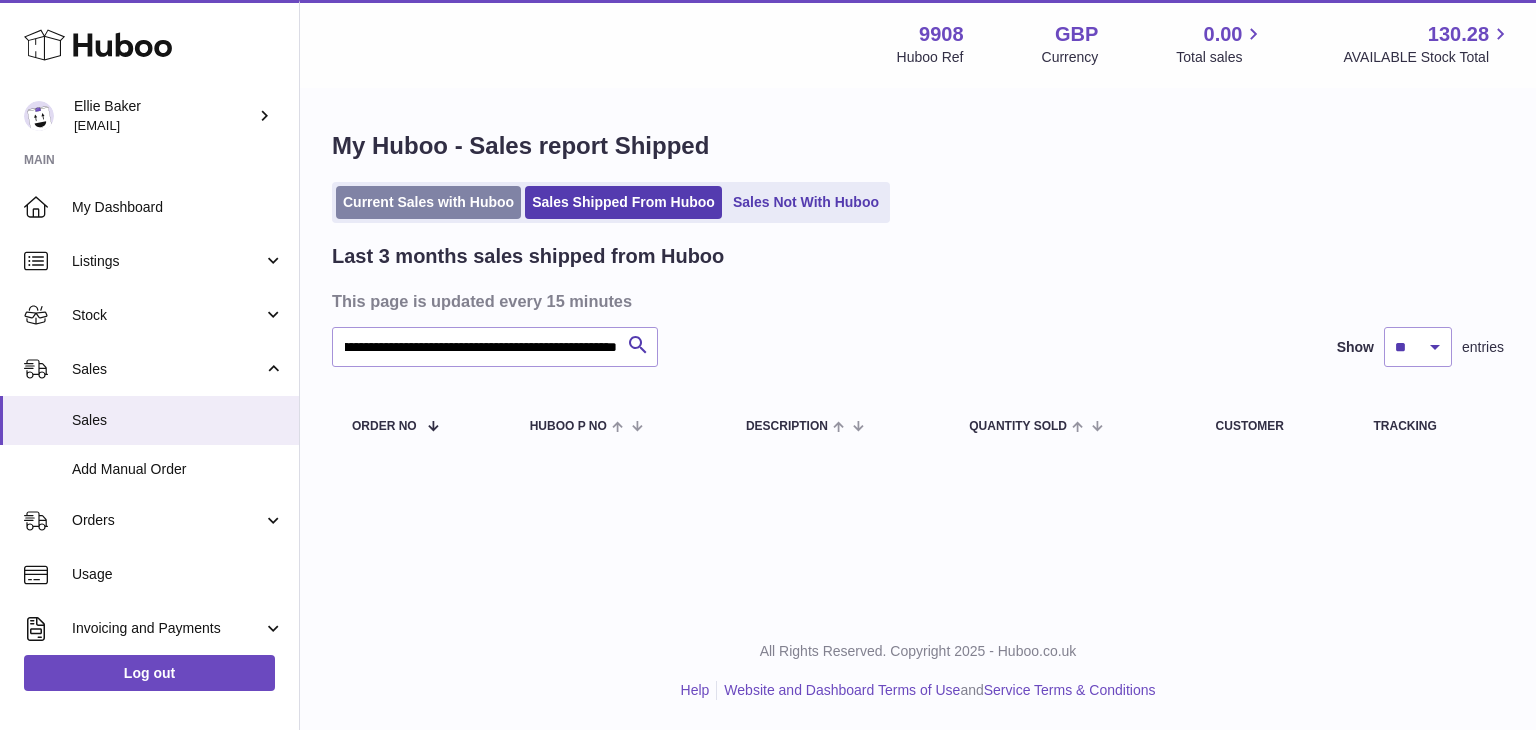 scroll, scrollTop: 0, scrollLeft: 0, axis: both 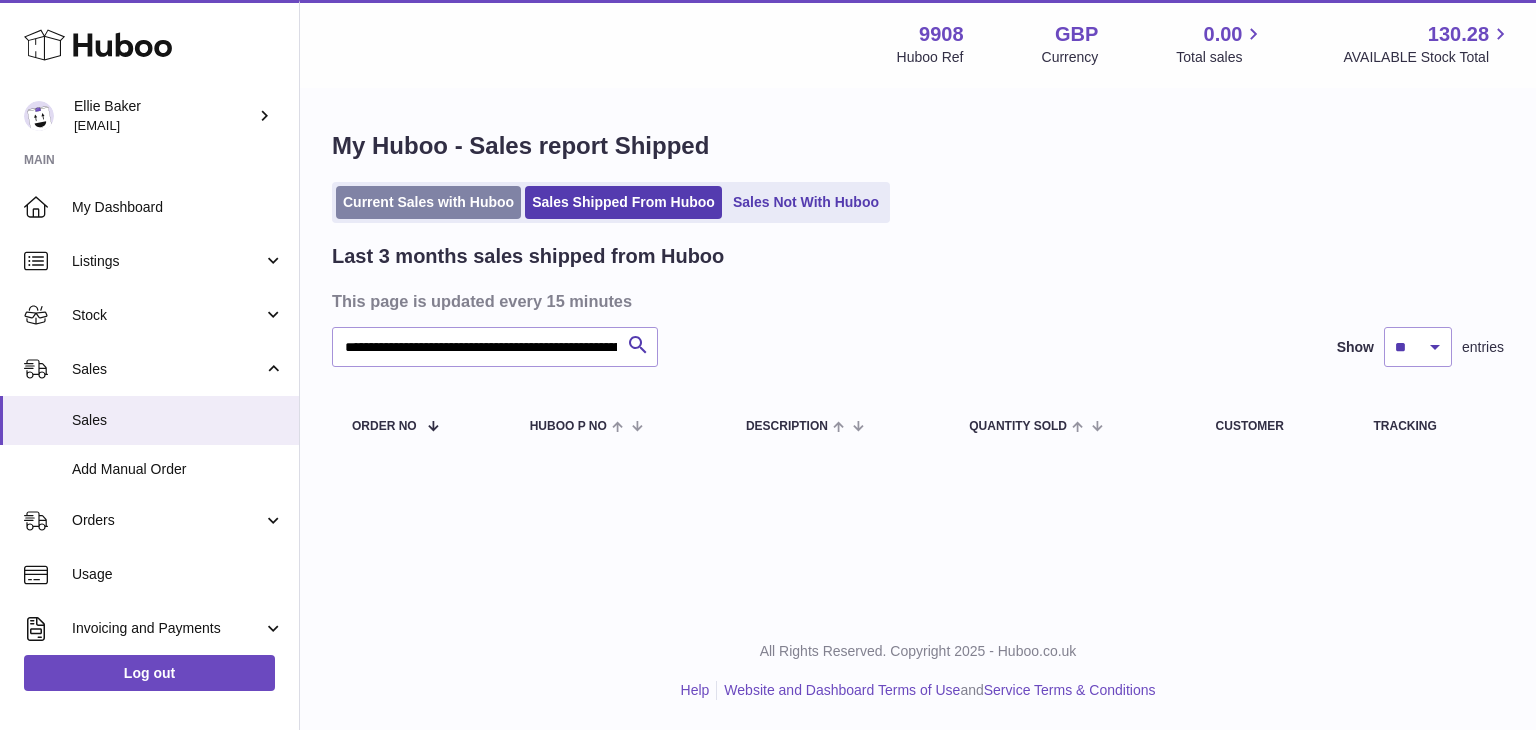 click on "Current Sales with Huboo" at bounding box center (428, 202) 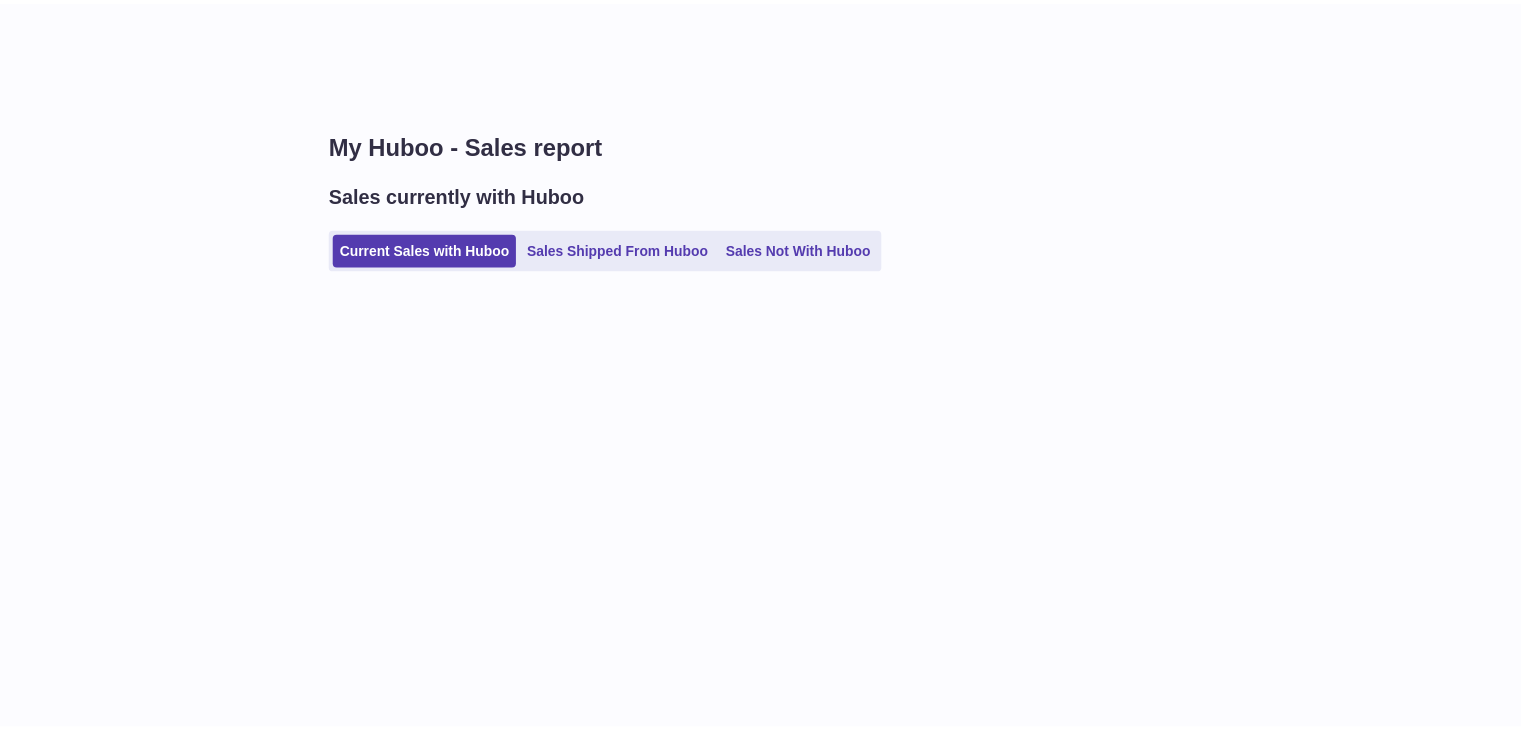 scroll, scrollTop: 0, scrollLeft: 0, axis: both 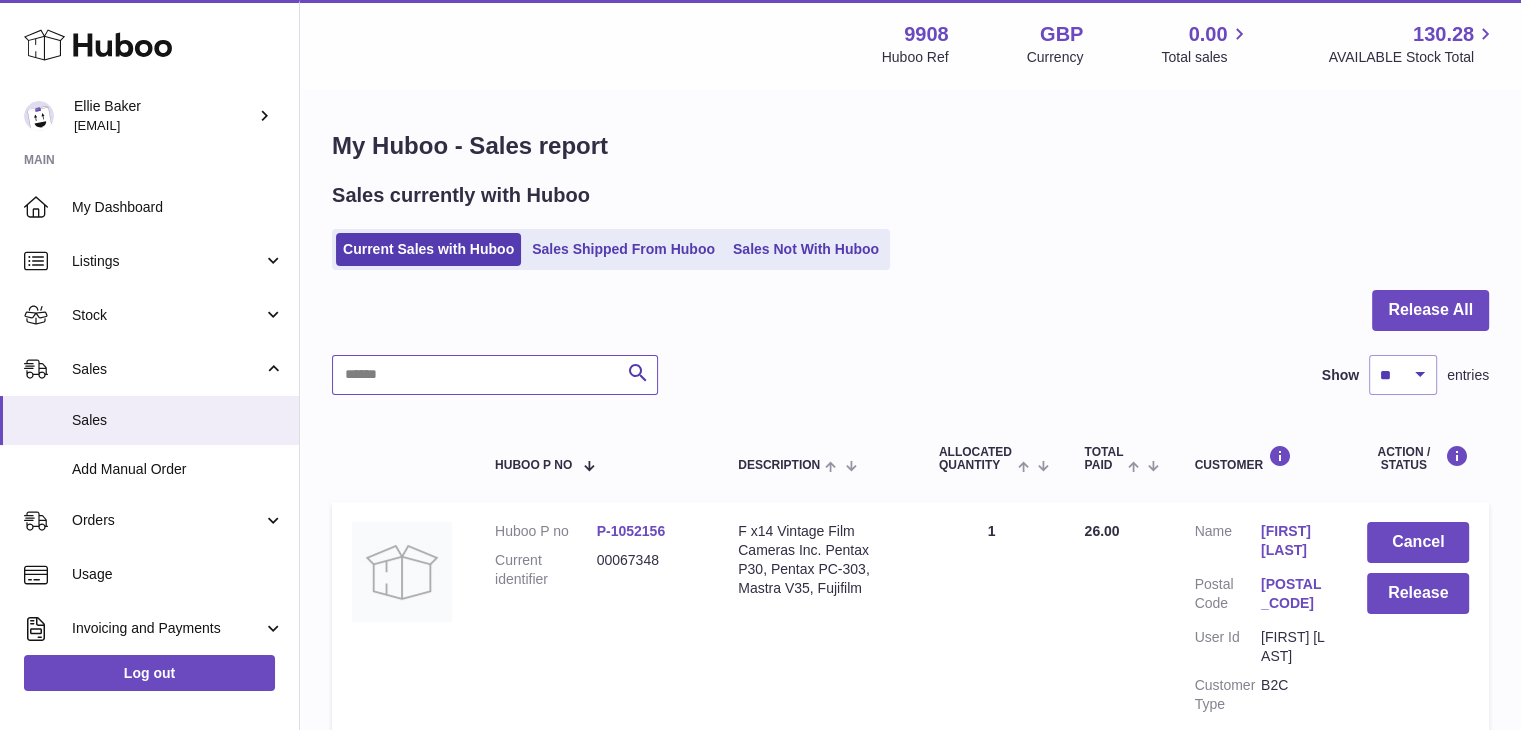click at bounding box center (495, 375) 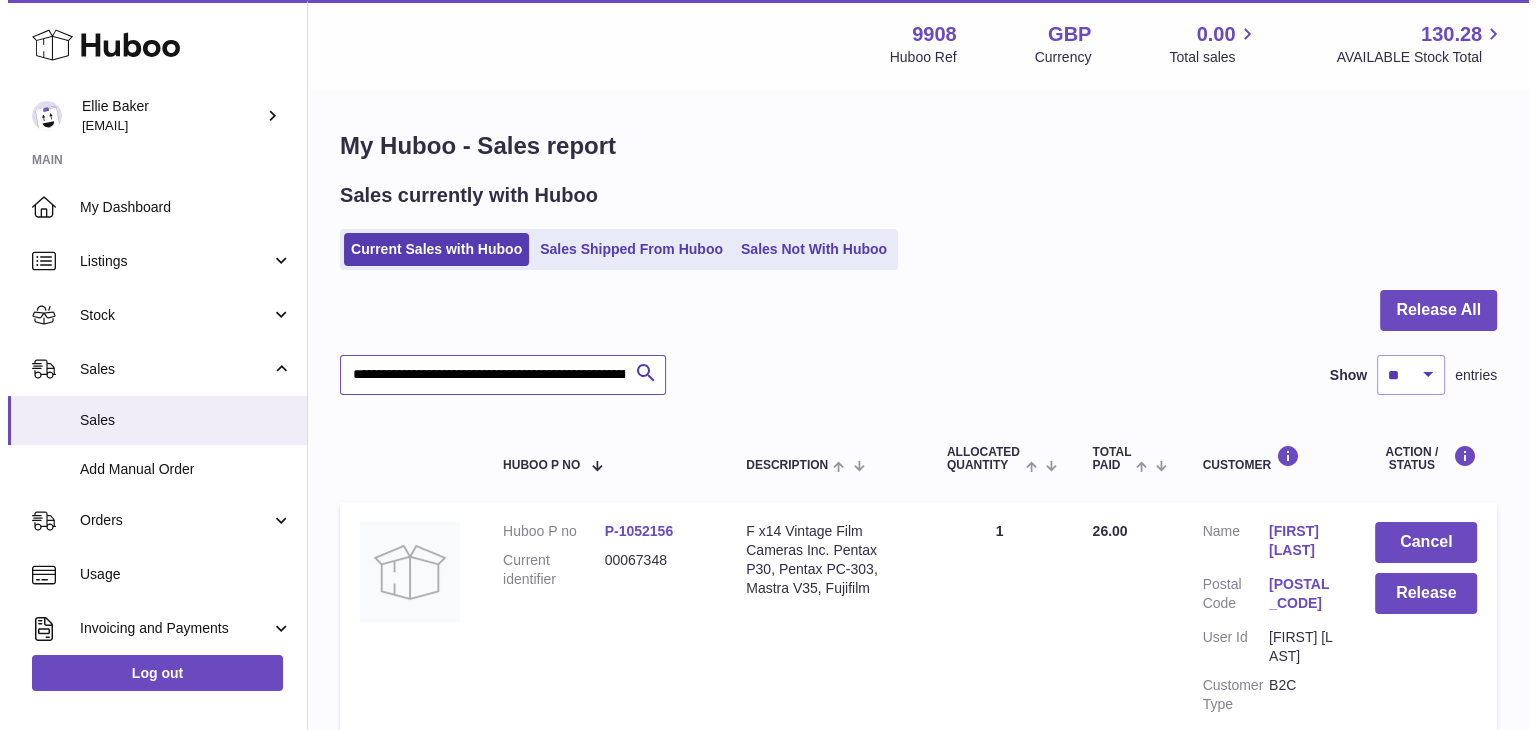 scroll, scrollTop: 0, scrollLeft: 256, axis: horizontal 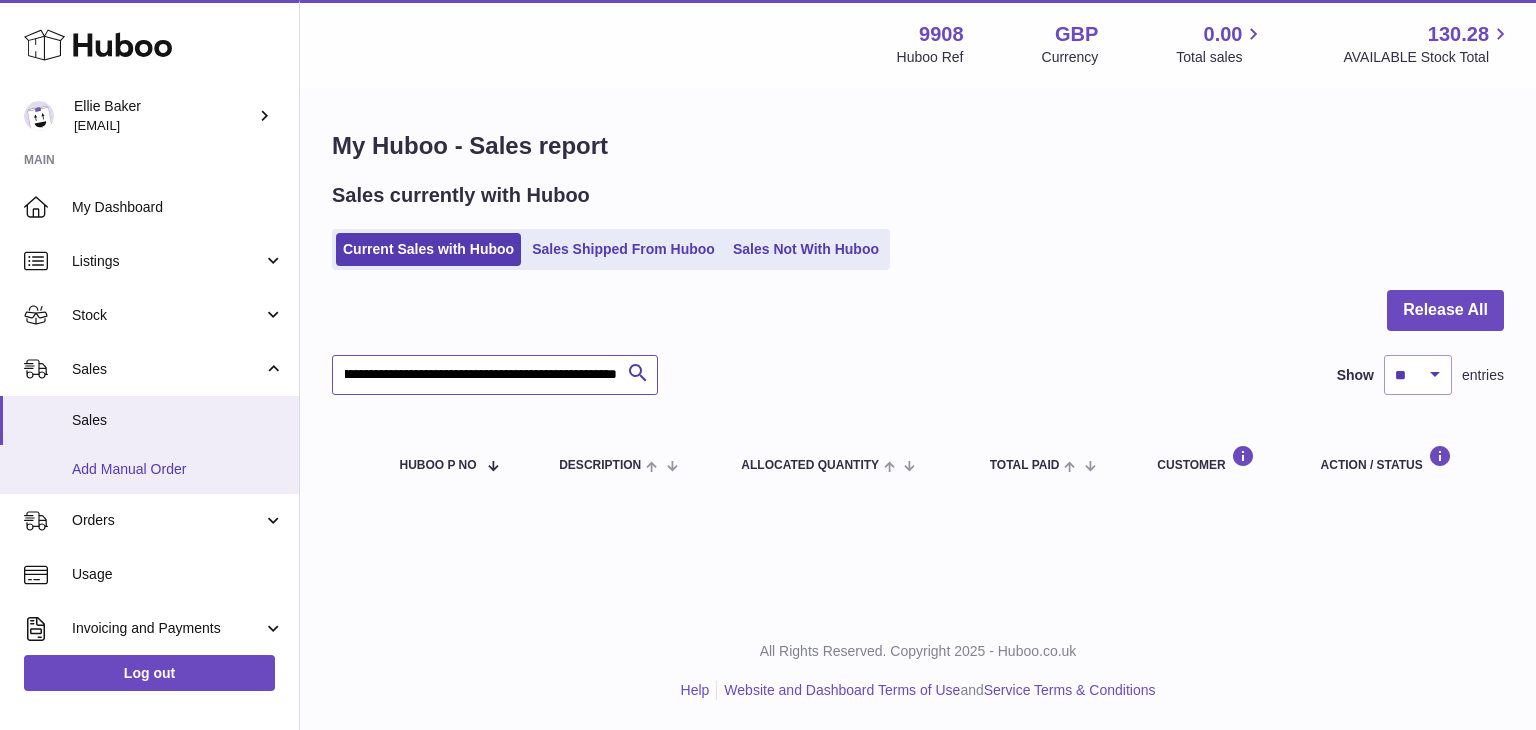 type on "**********" 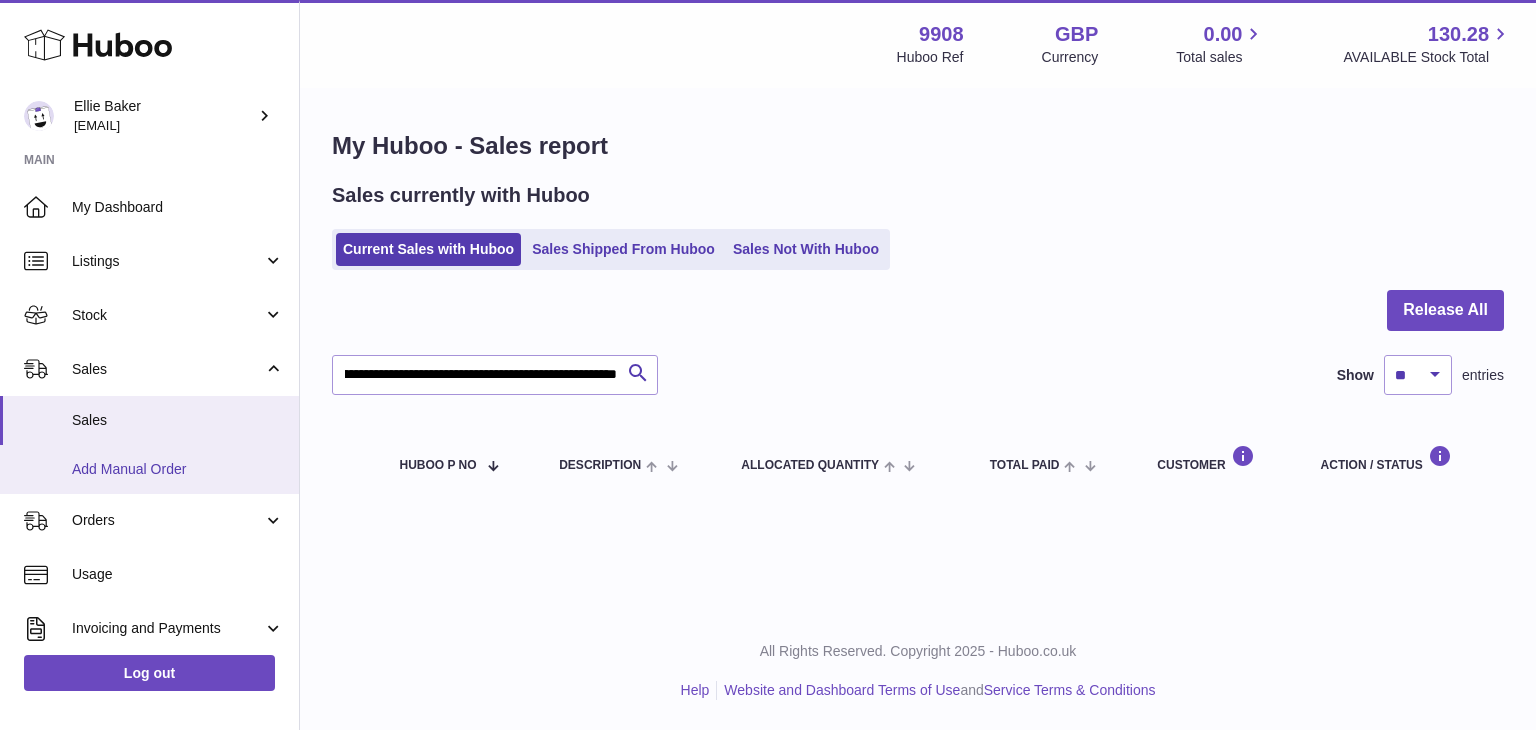 scroll, scrollTop: 0, scrollLeft: 0, axis: both 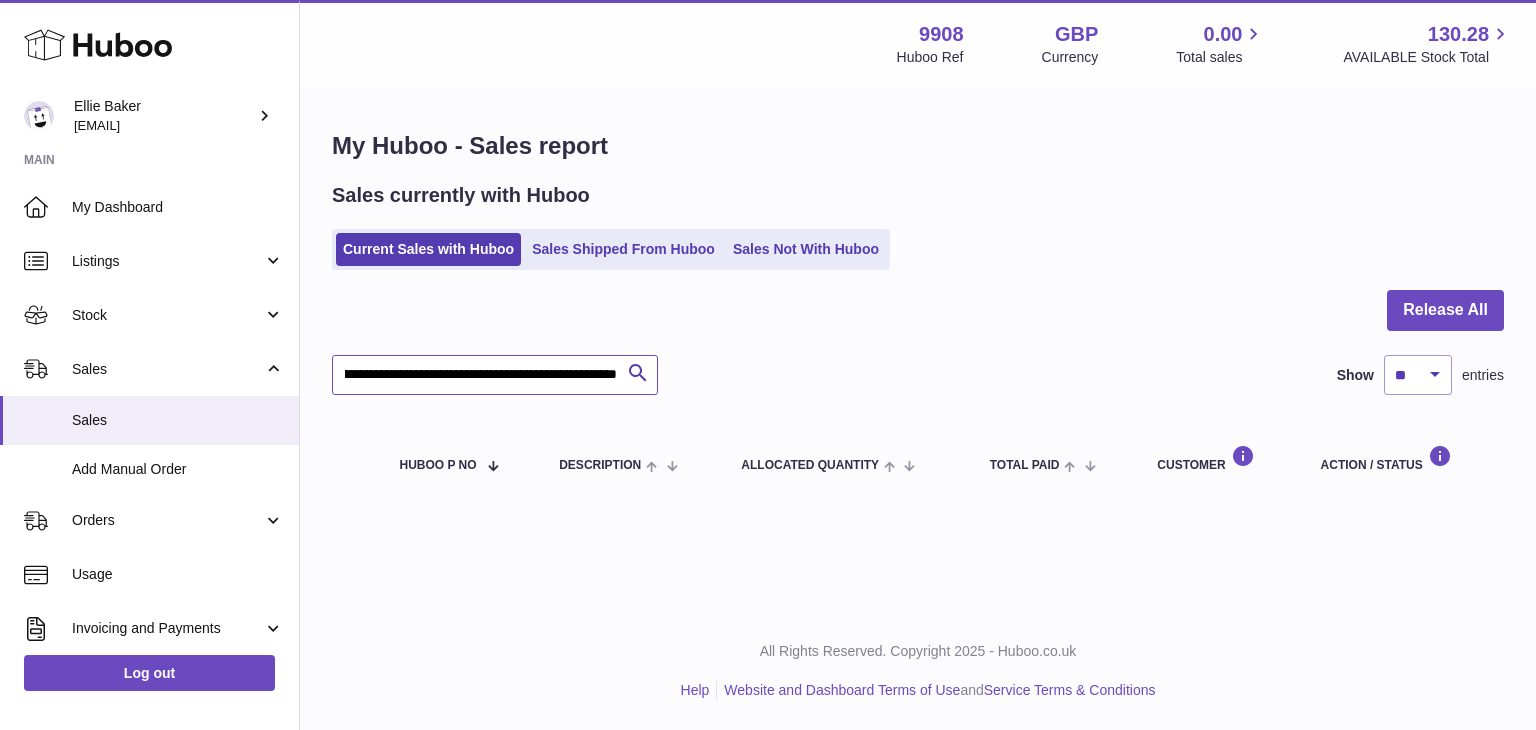 drag, startPoint x: 344, startPoint y: 368, endPoint x: 682, endPoint y: 391, distance: 338.78165 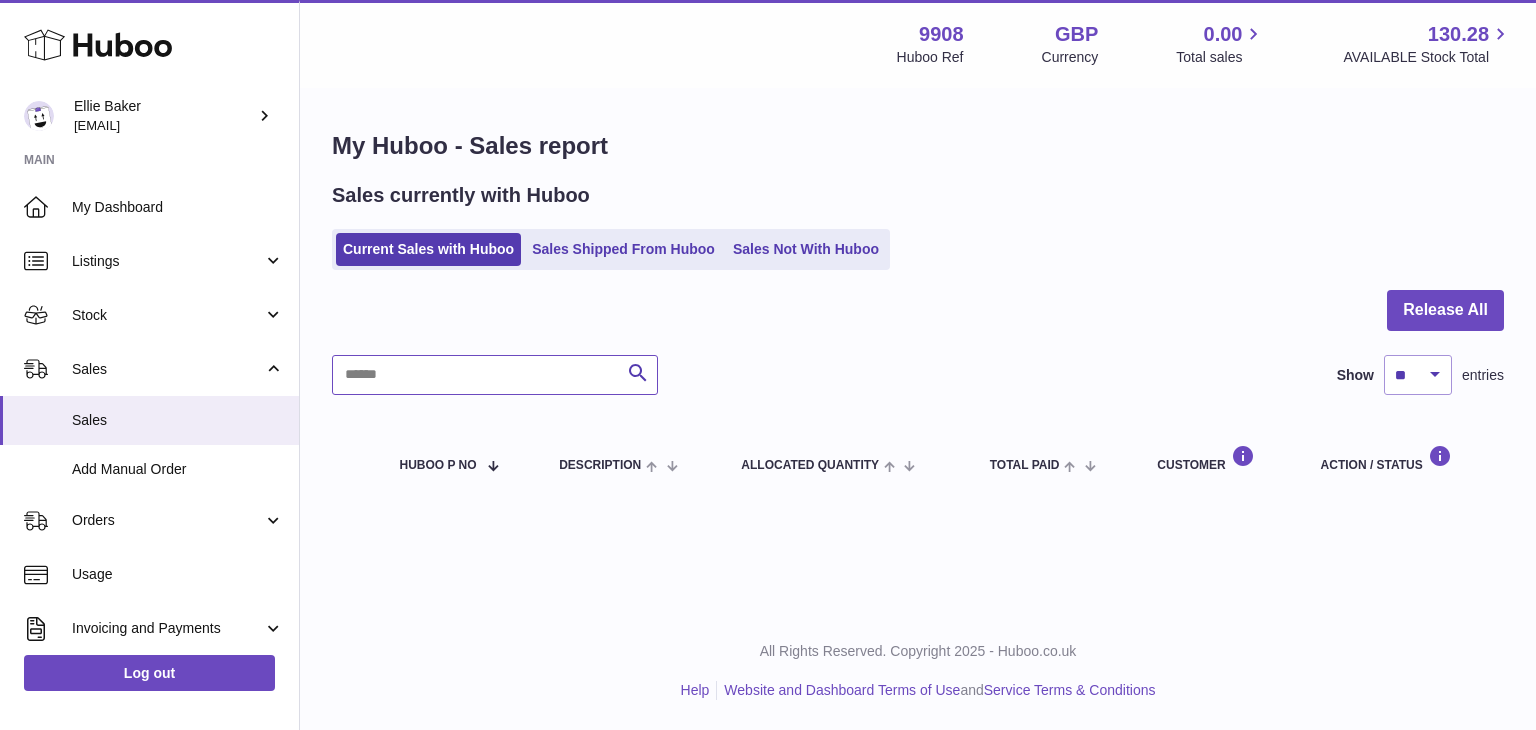 scroll, scrollTop: 0, scrollLeft: 0, axis: both 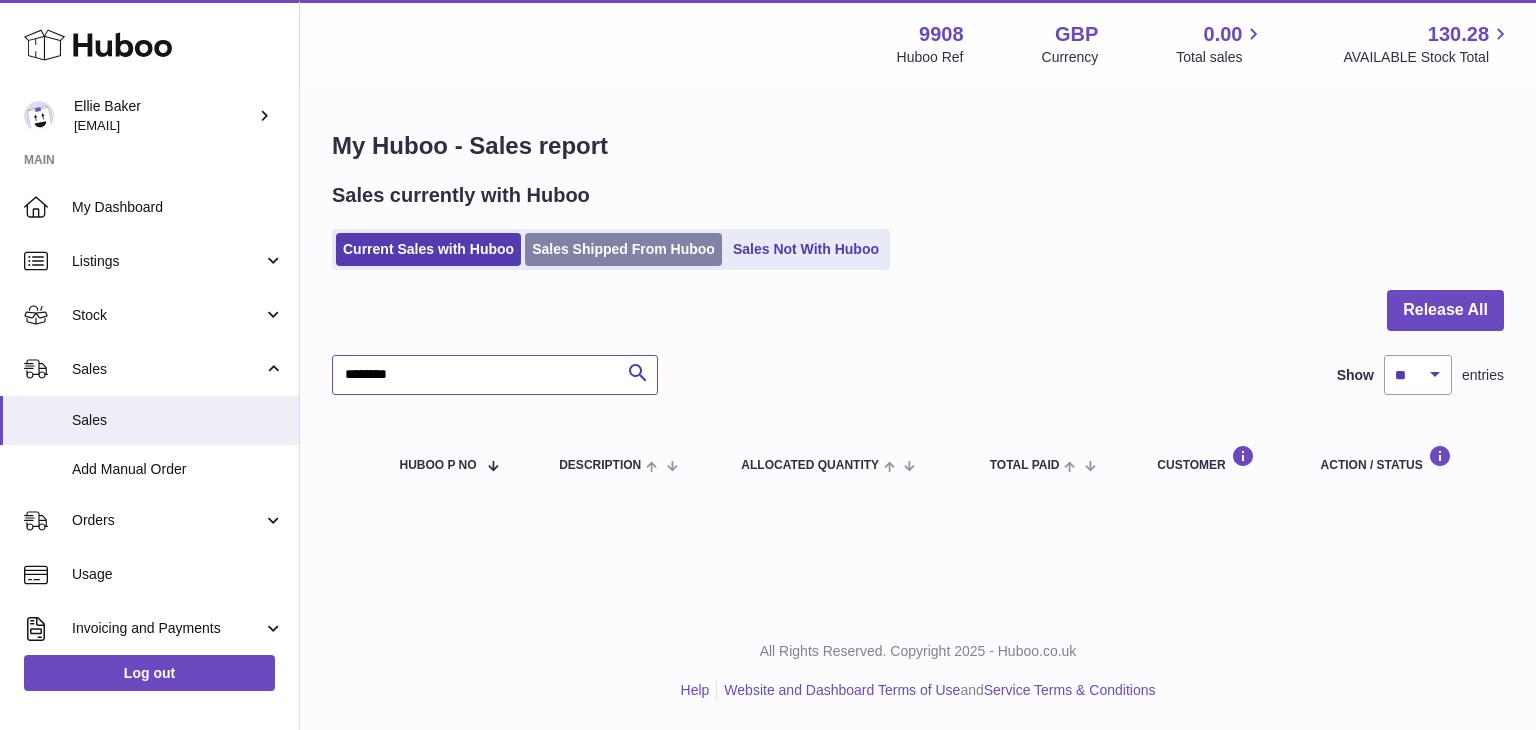 type on "********" 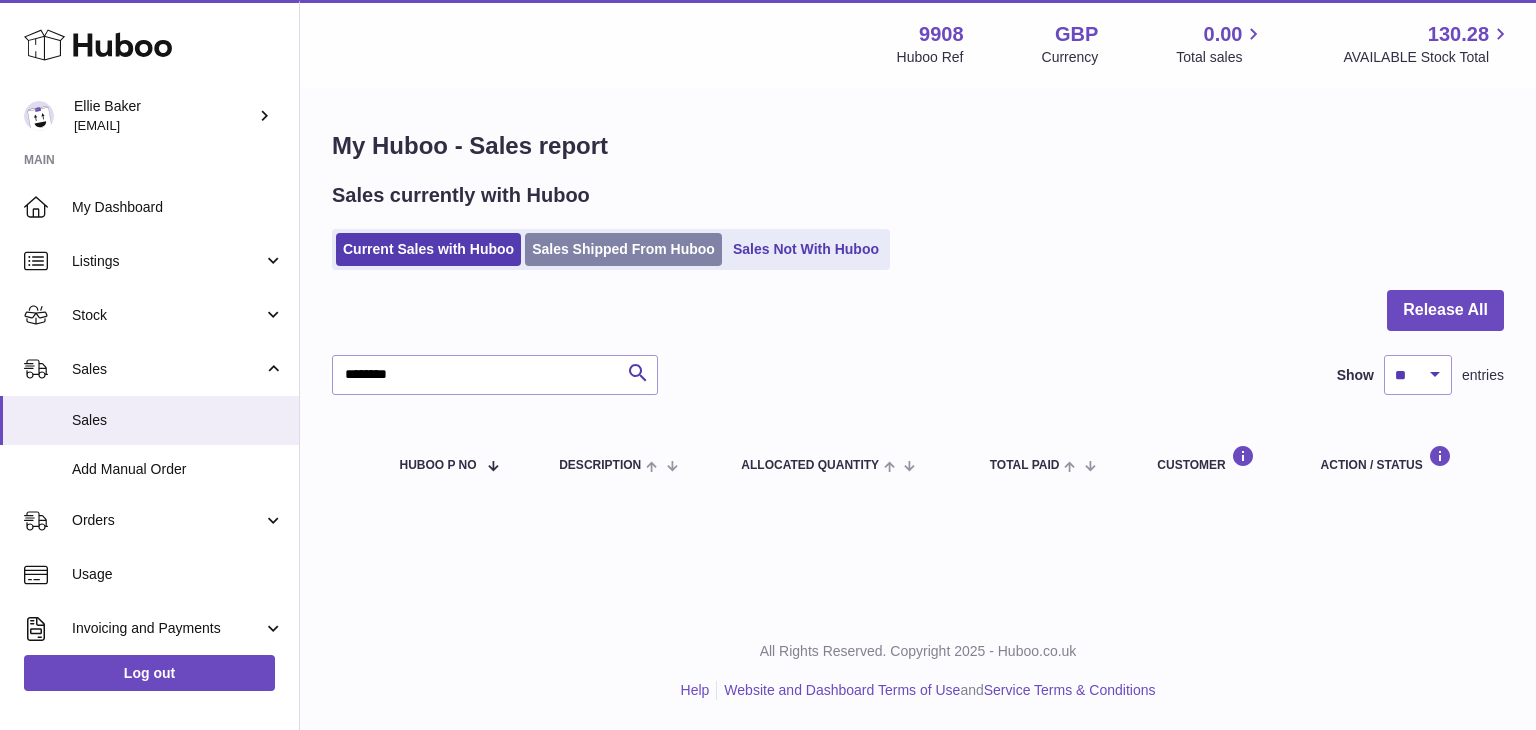 click on "Sales Shipped From Huboo" at bounding box center [623, 249] 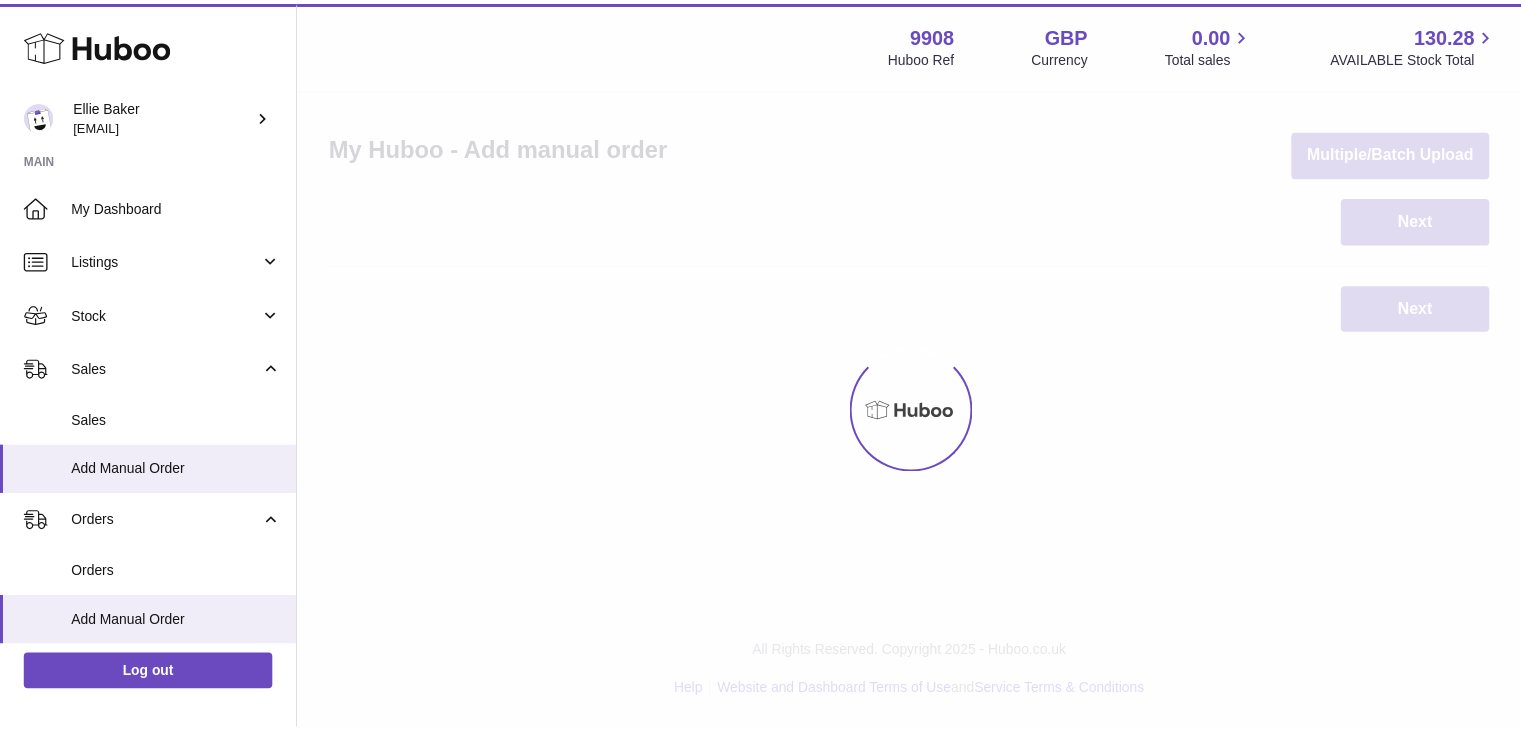 scroll, scrollTop: 0, scrollLeft: 0, axis: both 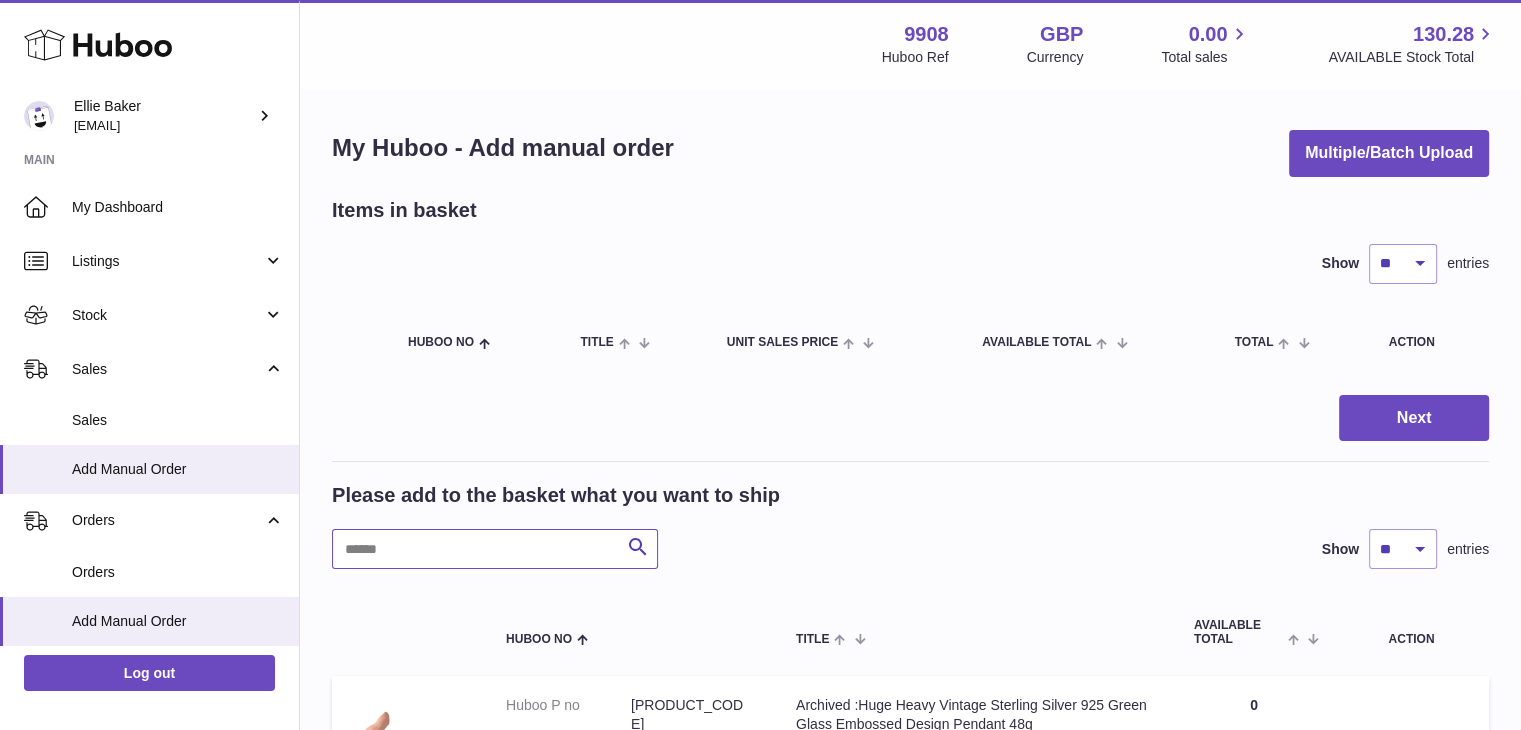click at bounding box center (495, 549) 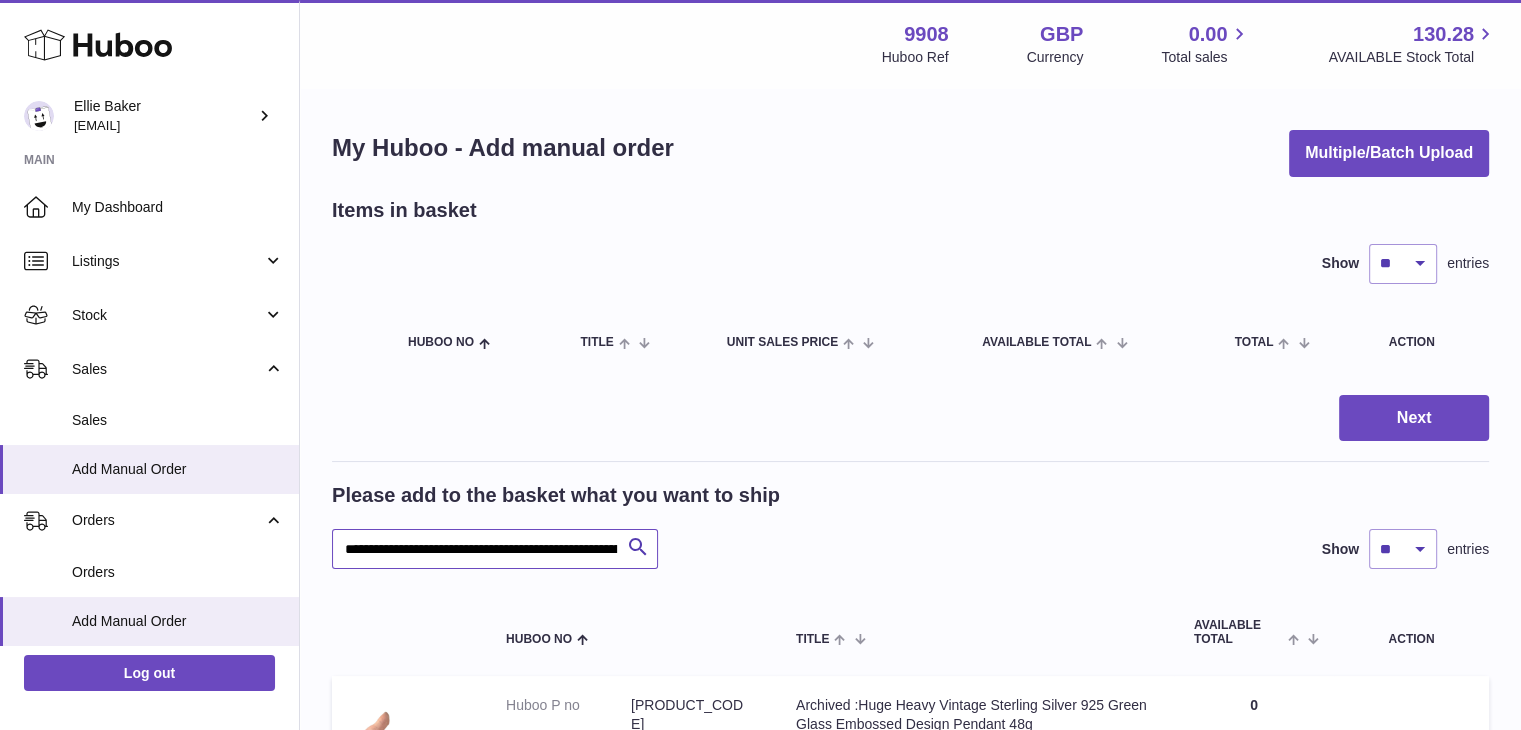 scroll, scrollTop: 0, scrollLeft: 256, axis: horizontal 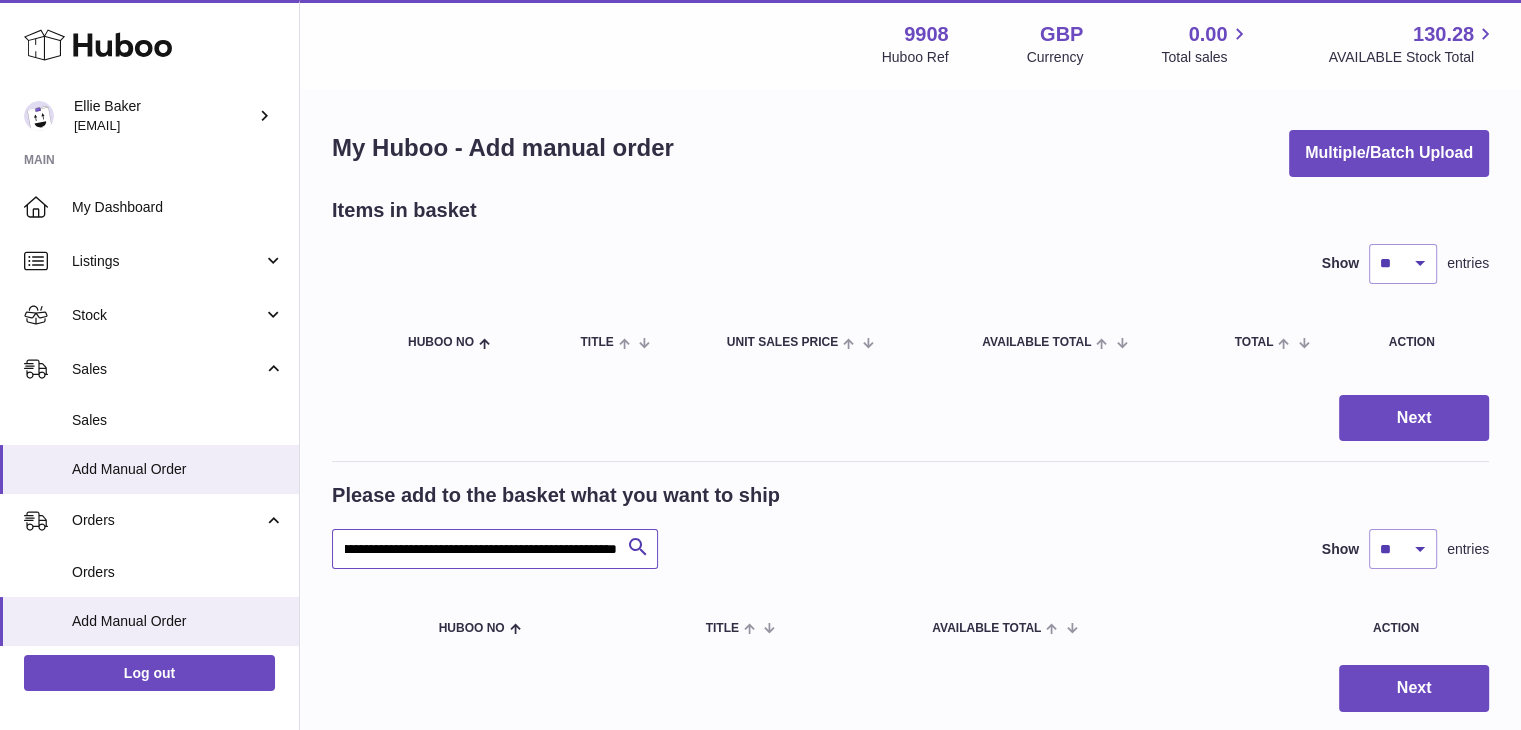 drag, startPoint x: 345, startPoint y: 545, endPoint x: 695, endPoint y: 545, distance: 350 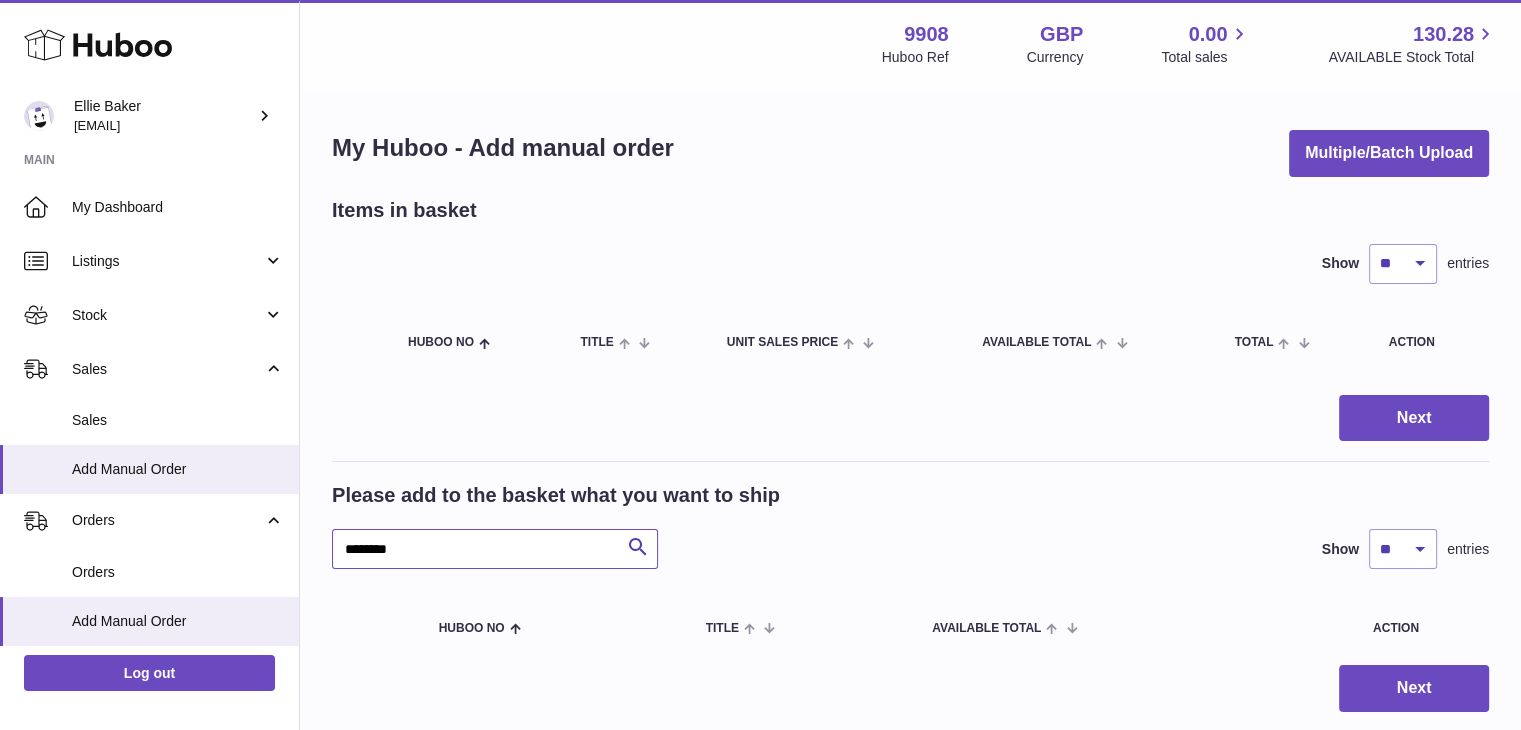 scroll, scrollTop: 0, scrollLeft: 0, axis: both 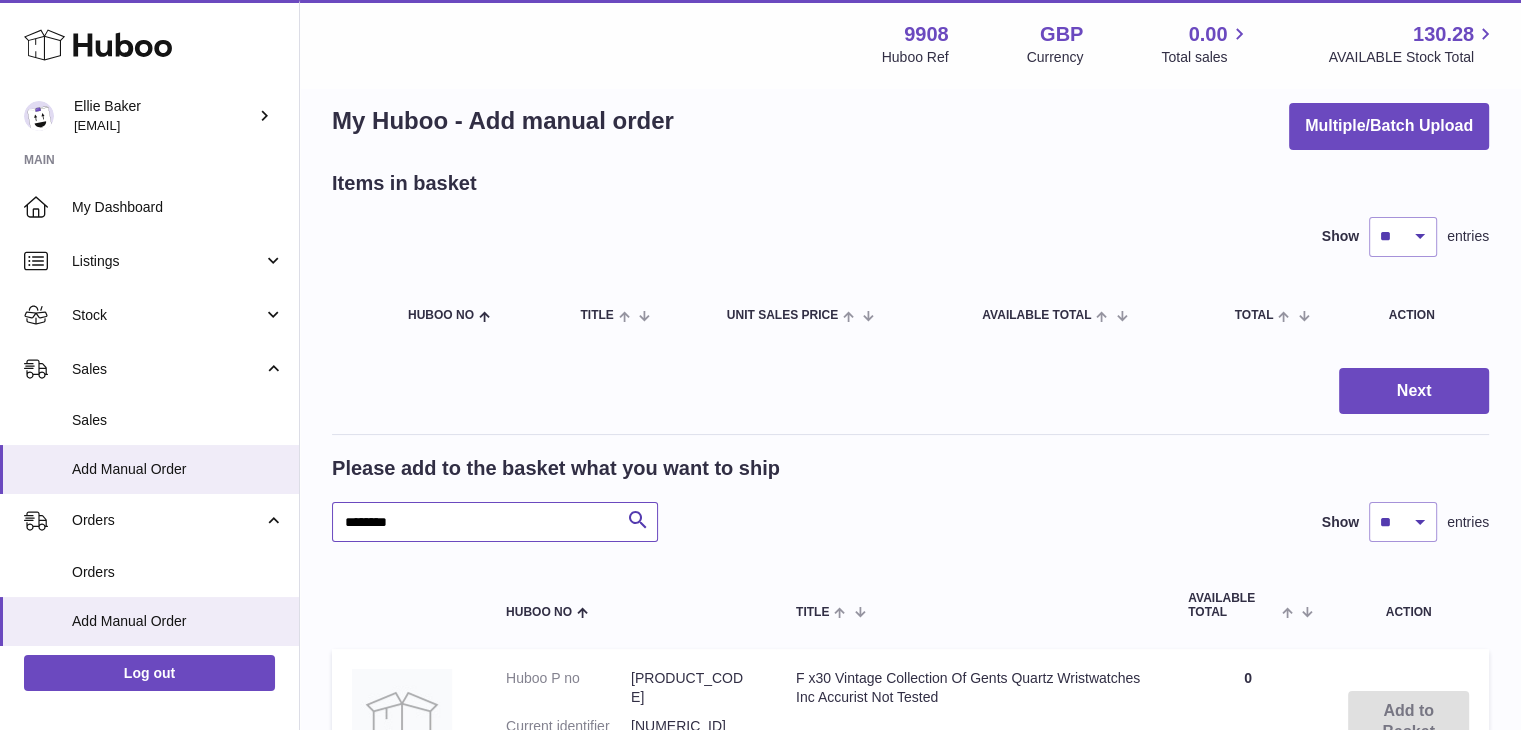 type on "********" 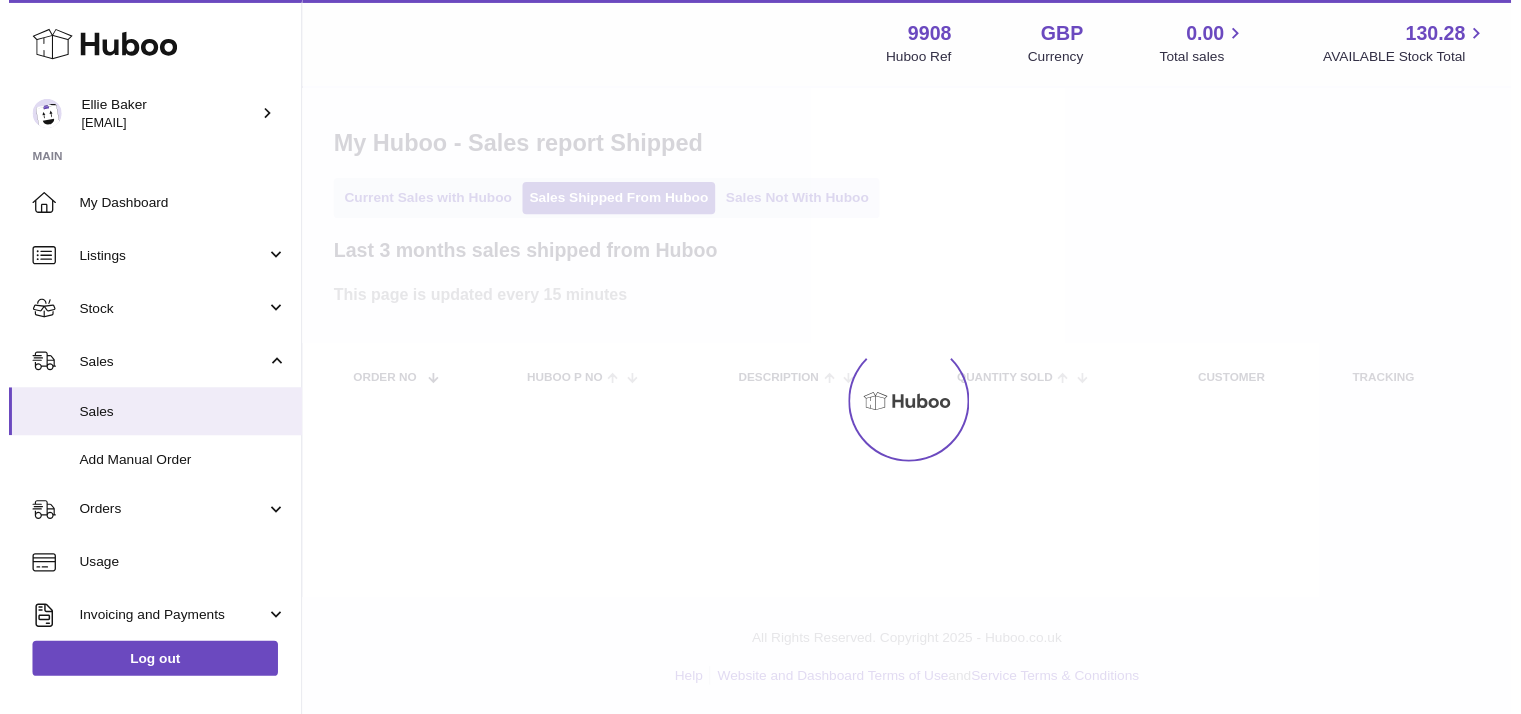 scroll, scrollTop: 0, scrollLeft: 0, axis: both 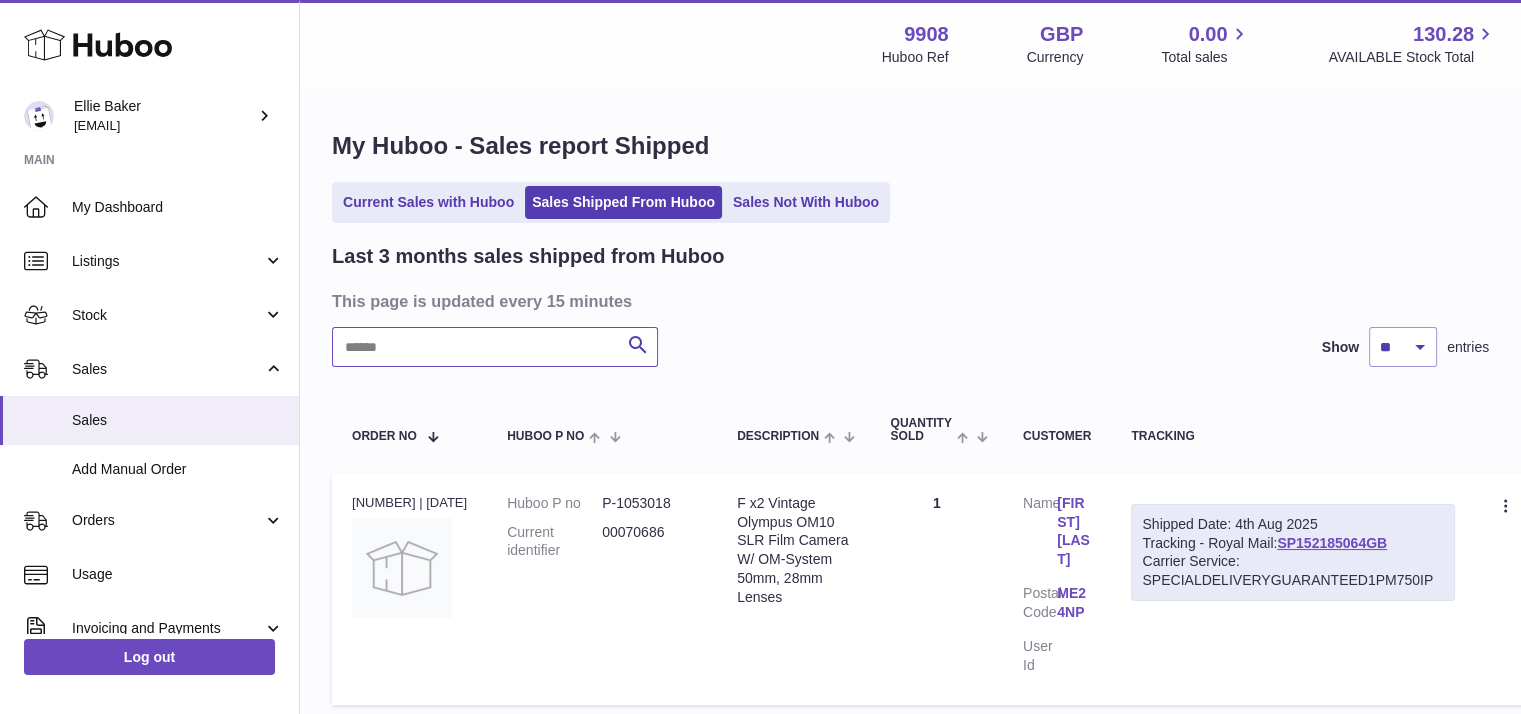 click at bounding box center [495, 347] 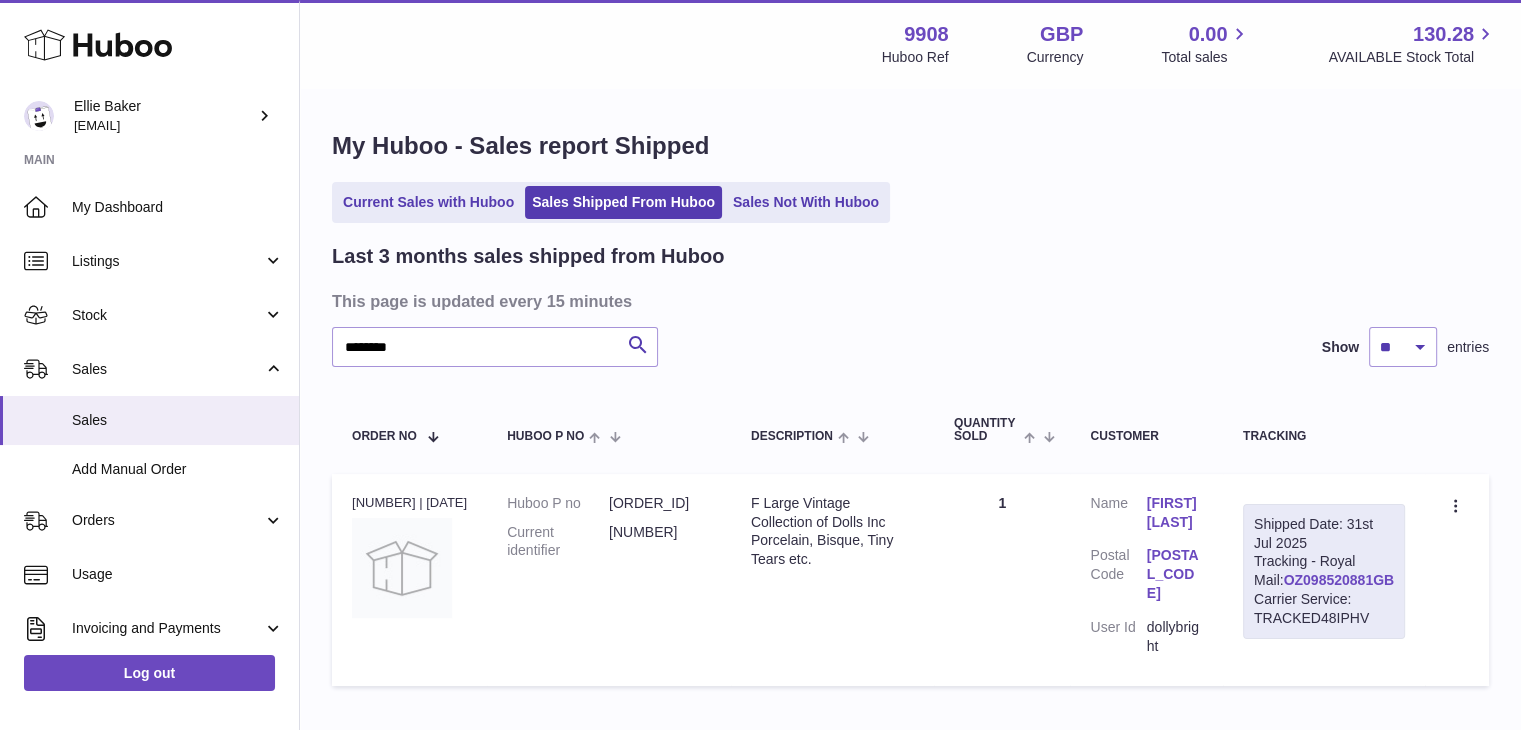 drag, startPoint x: 1395, startPoint y: 599, endPoint x: 1279, endPoint y: 600, distance: 116.00431 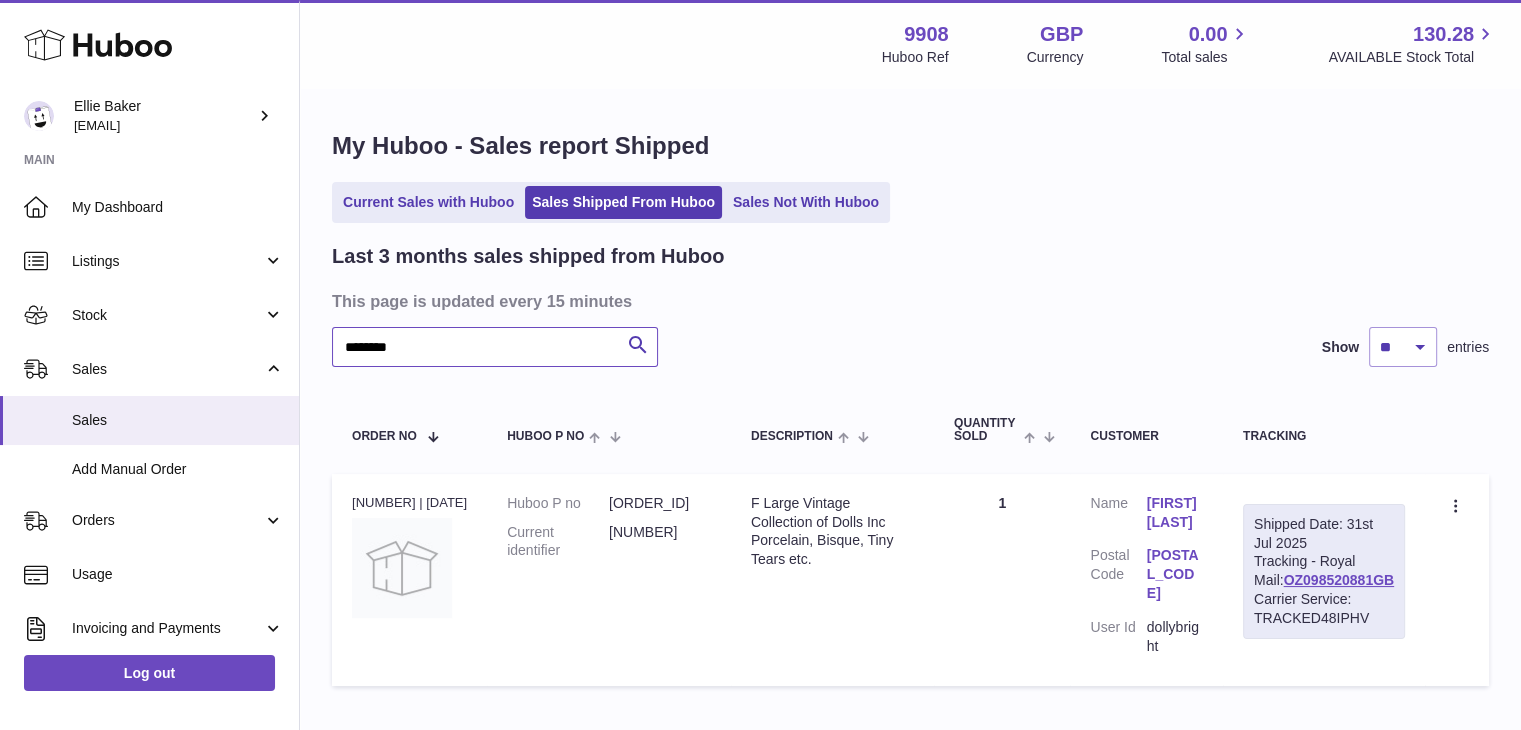 drag, startPoint x: 452, startPoint y: 342, endPoint x: 301, endPoint y: 352, distance: 151.33076 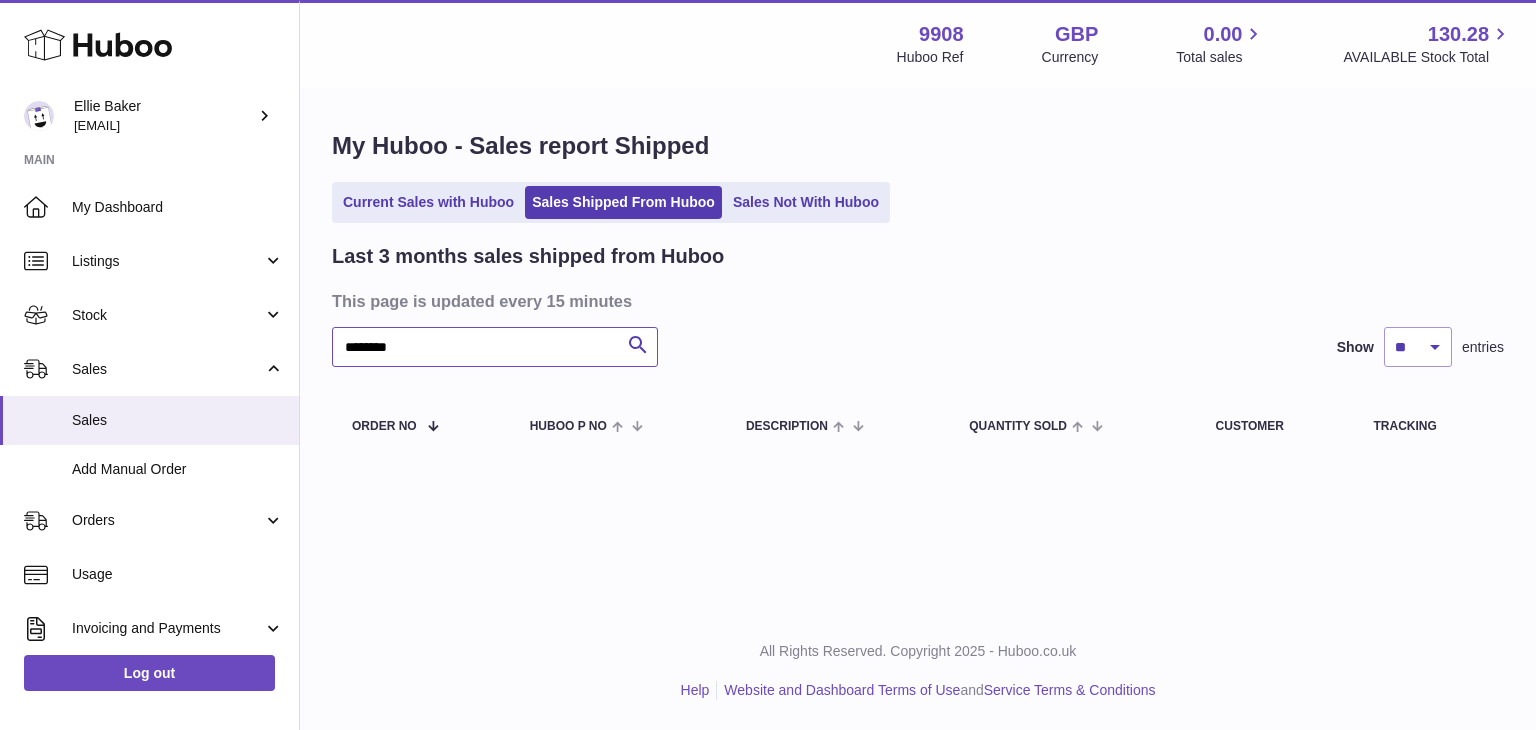 type on "********" 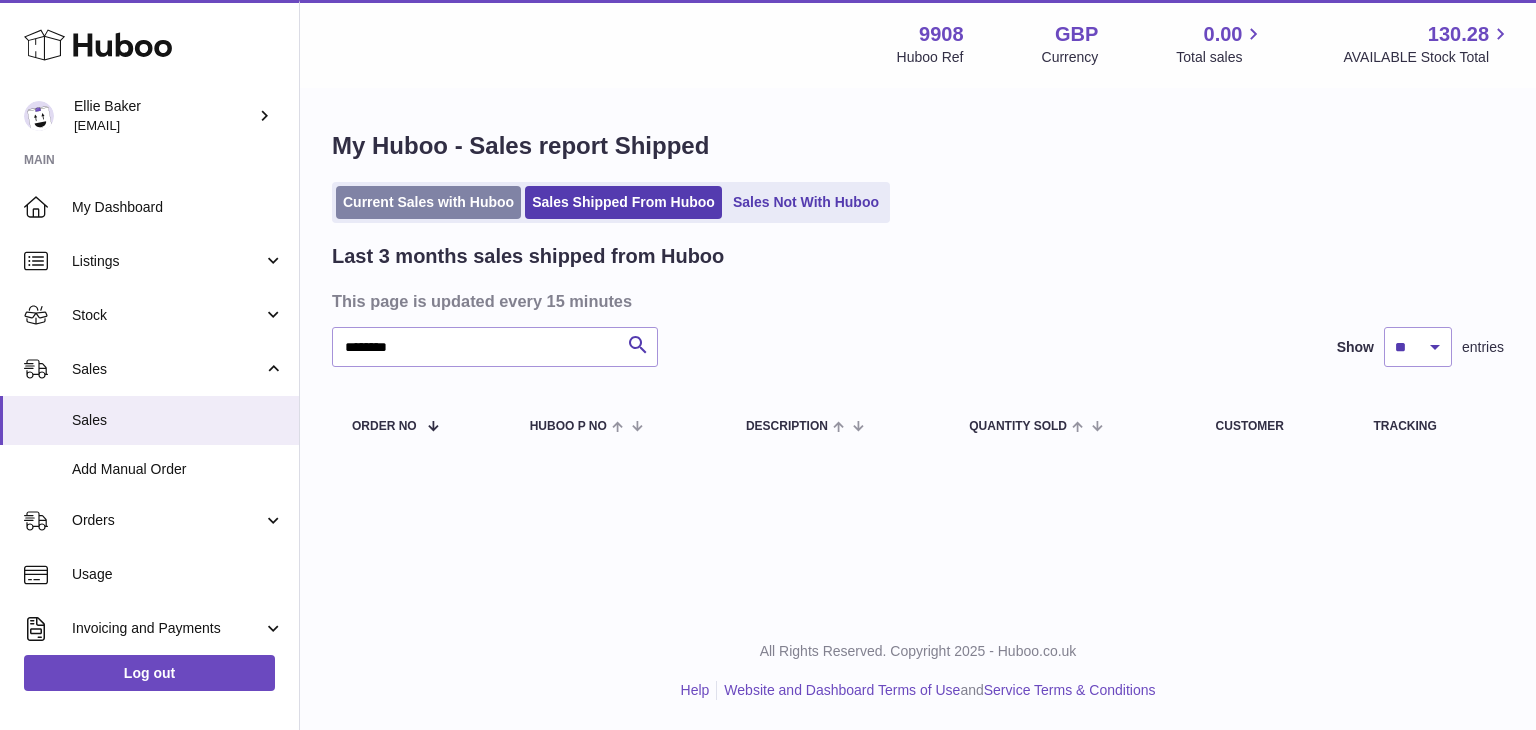 click on "Current Sales with Huboo" at bounding box center (428, 202) 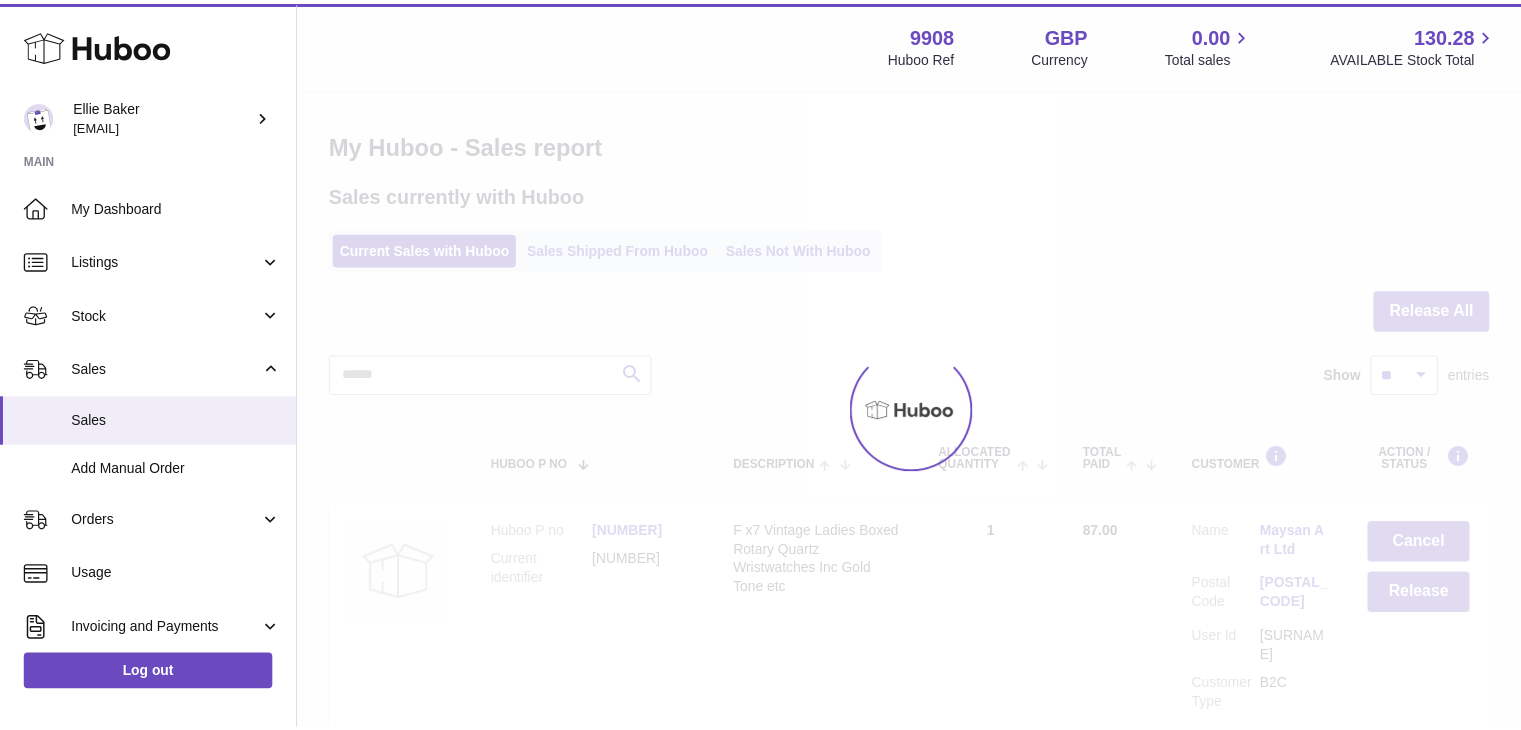 scroll, scrollTop: 0, scrollLeft: 0, axis: both 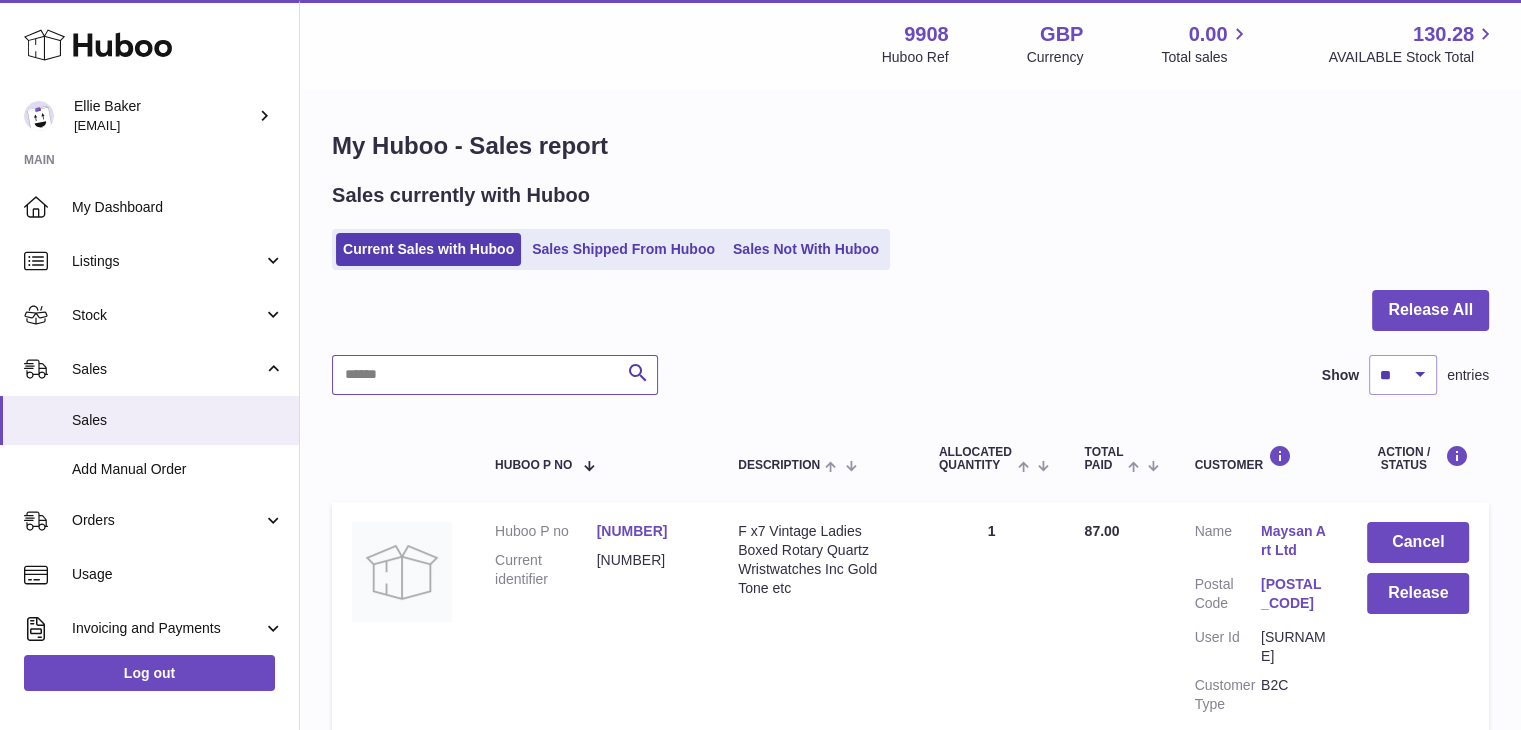 click at bounding box center (495, 375) 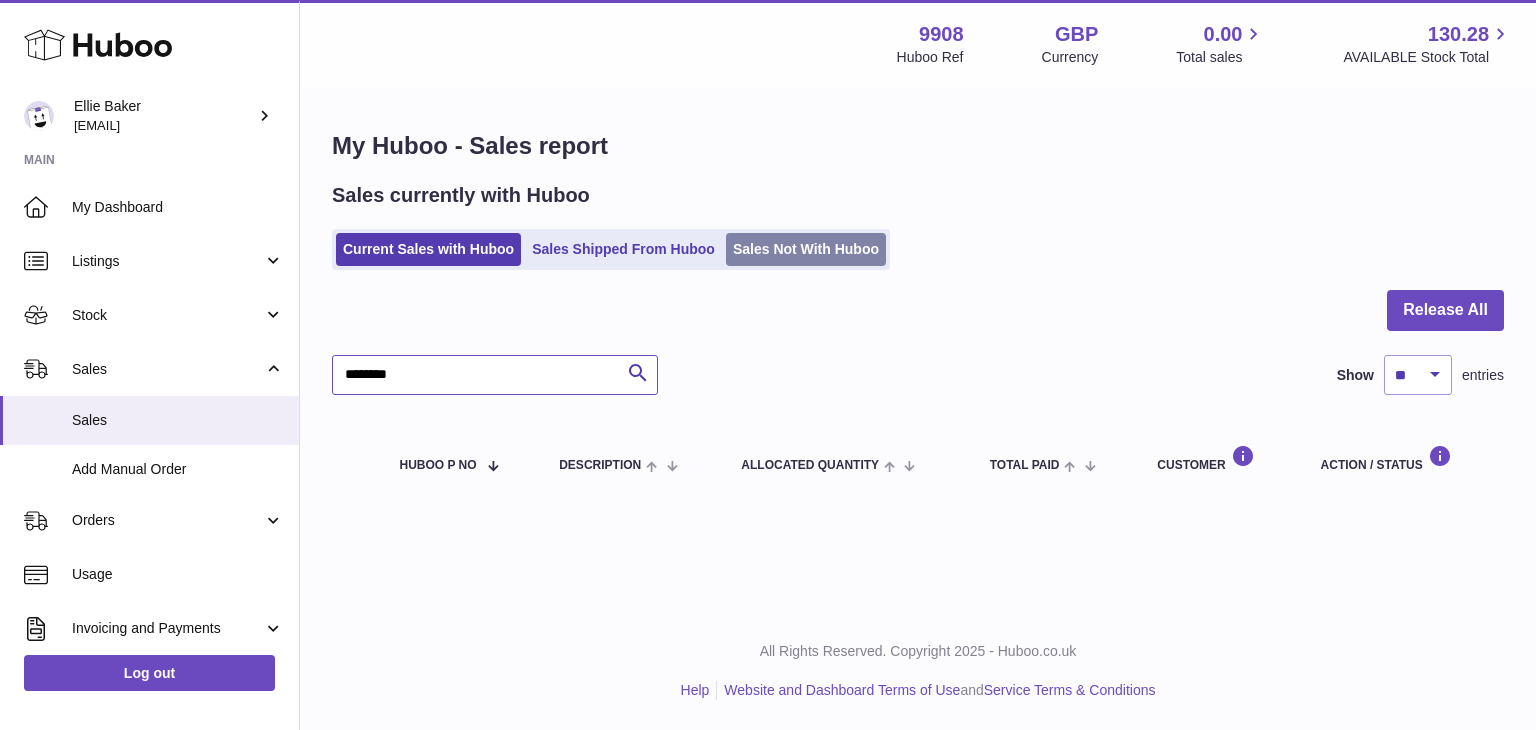 type on "********" 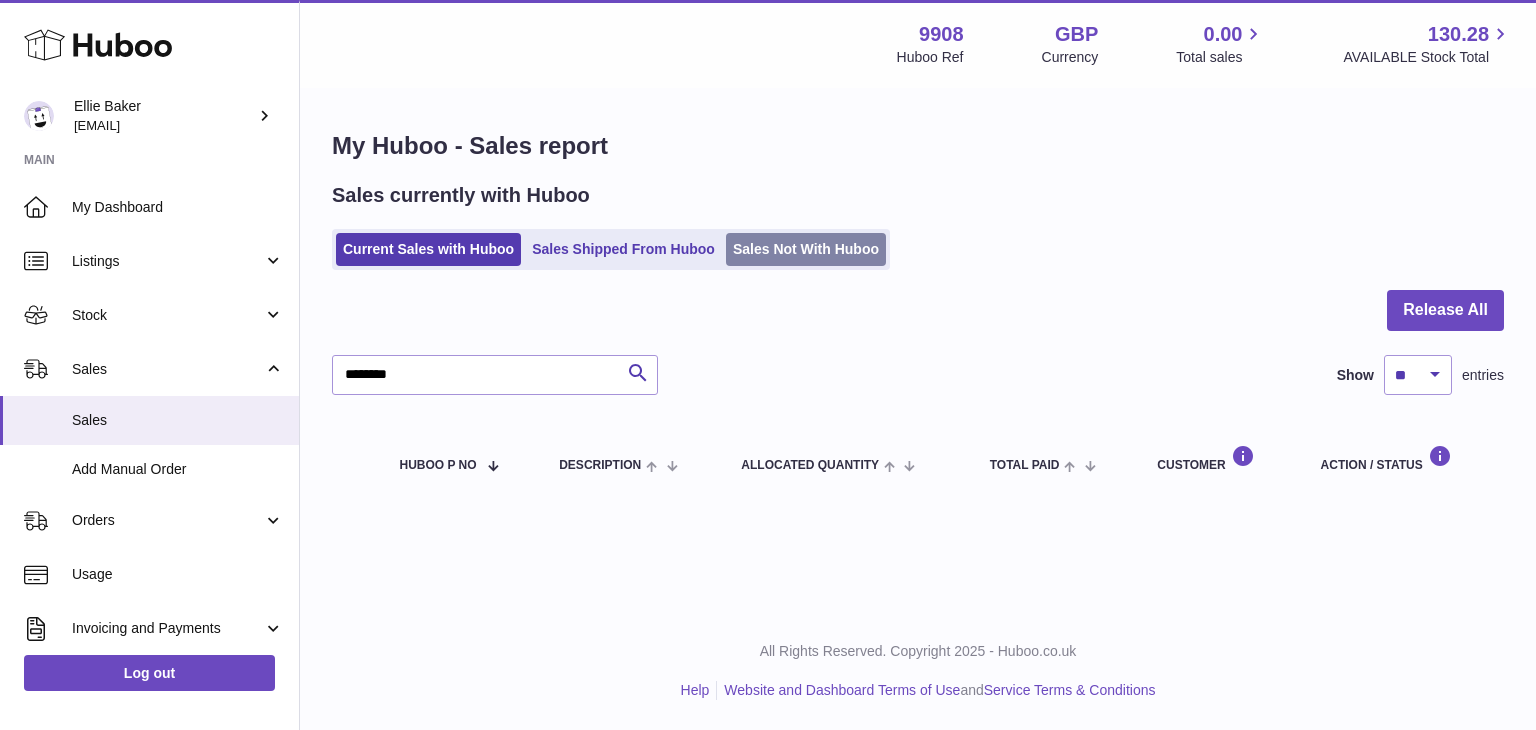 click on "Sales Not With Huboo" at bounding box center [806, 249] 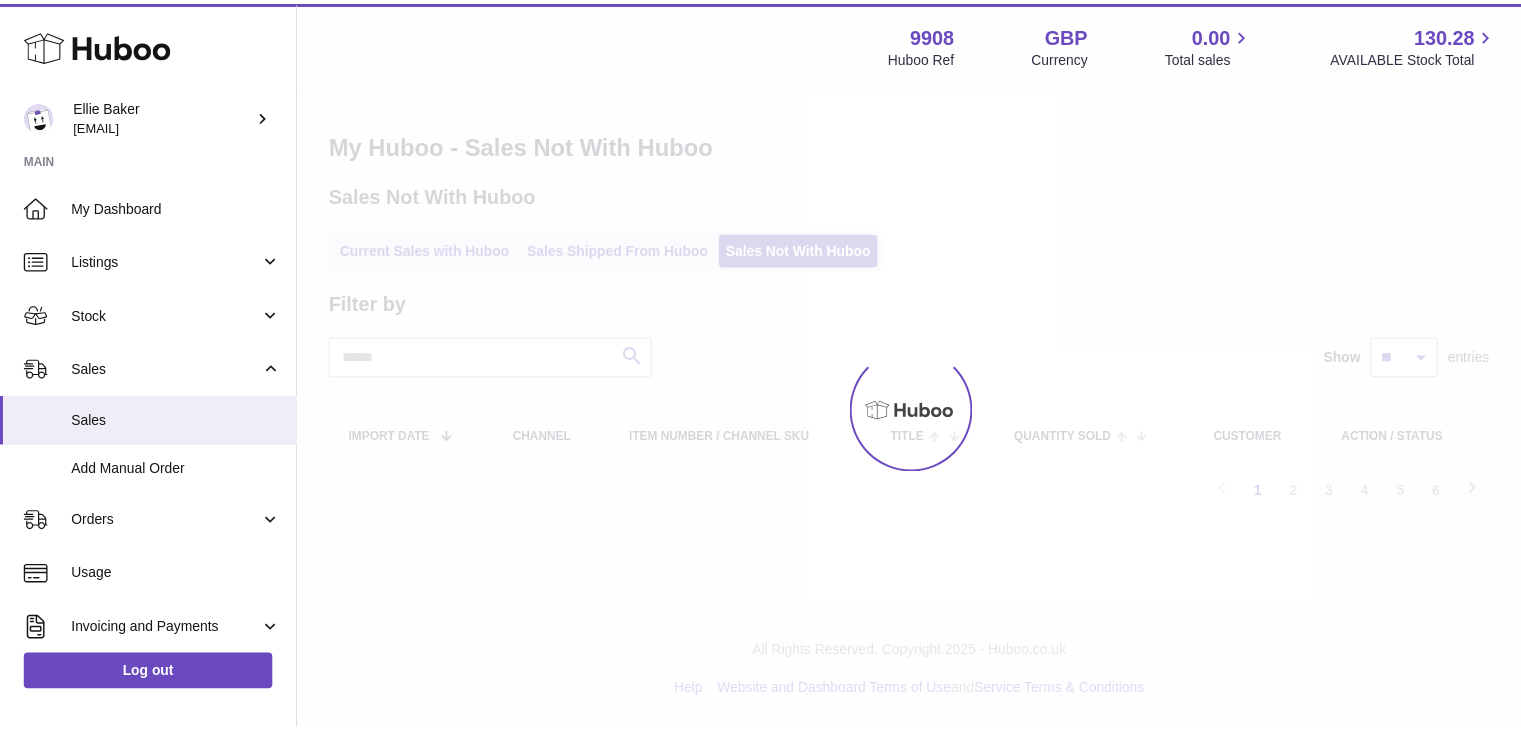 scroll, scrollTop: 0, scrollLeft: 0, axis: both 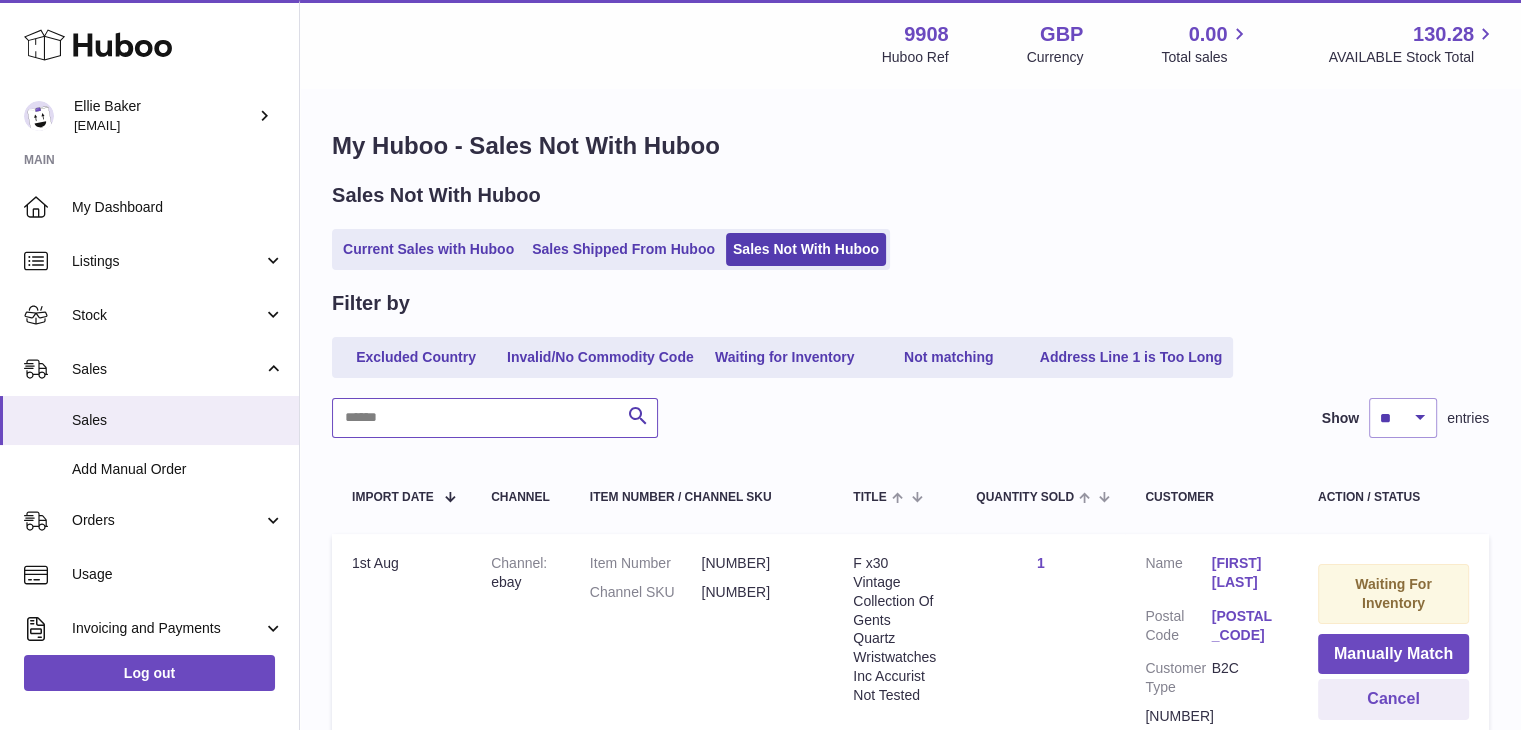 click at bounding box center [495, 418] 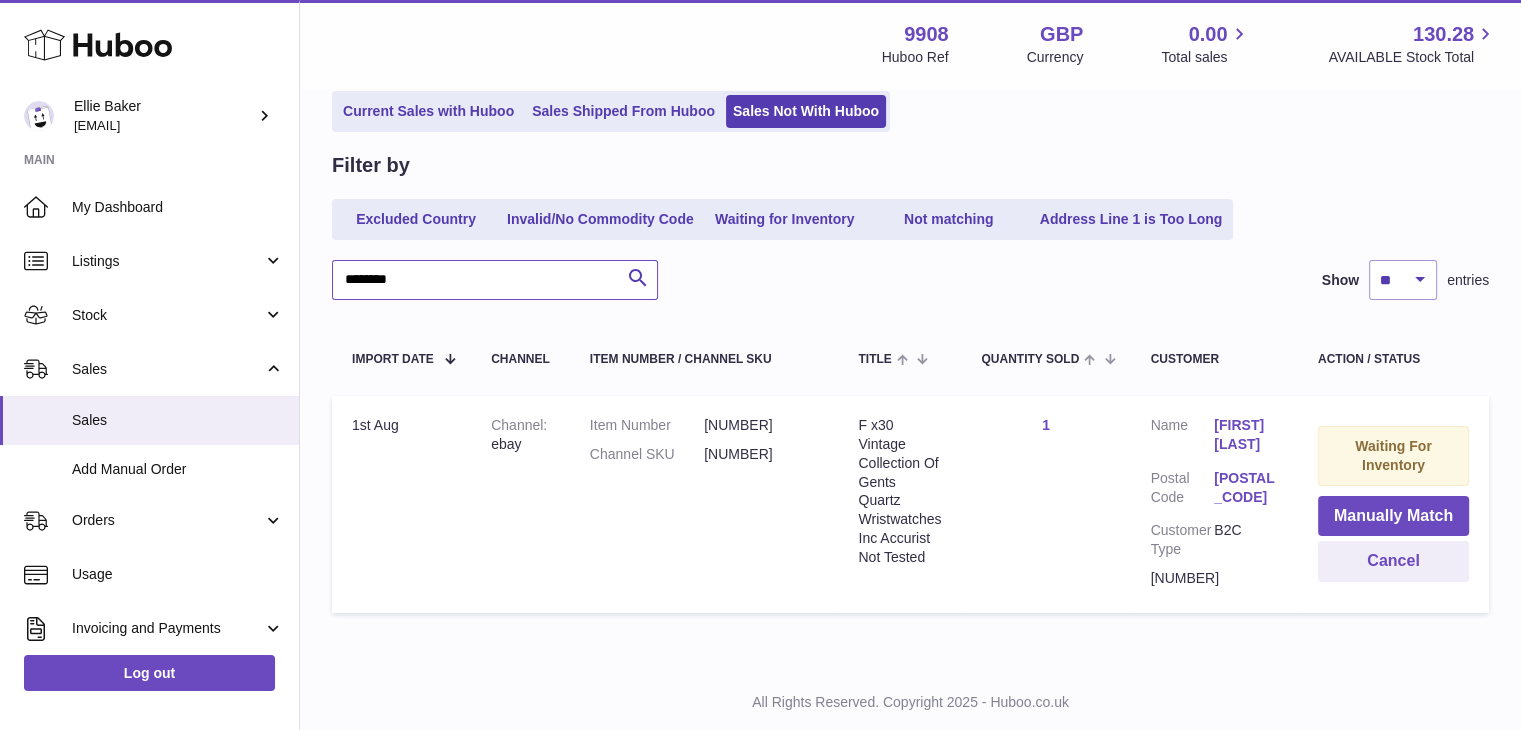 scroll, scrollTop: 140, scrollLeft: 0, axis: vertical 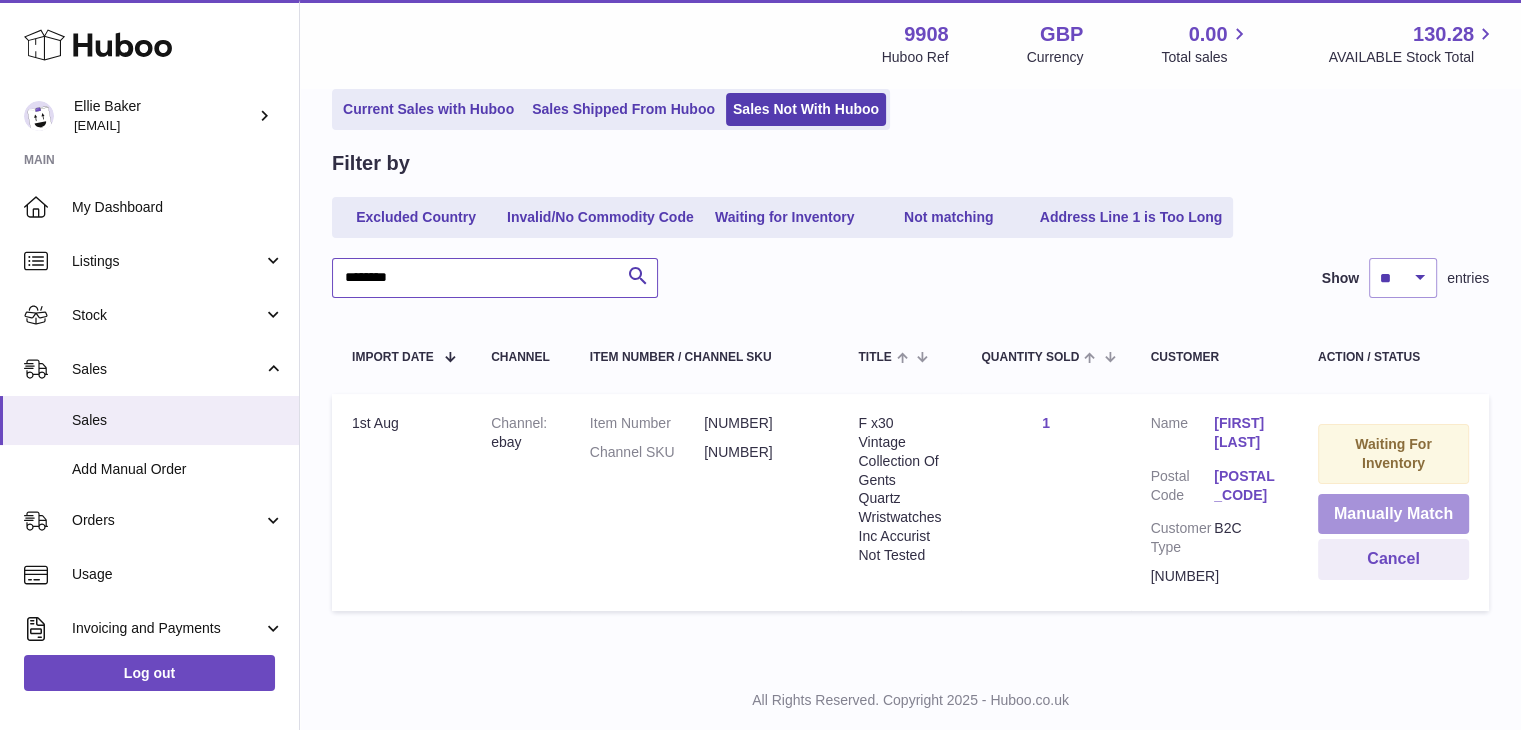 type on "********" 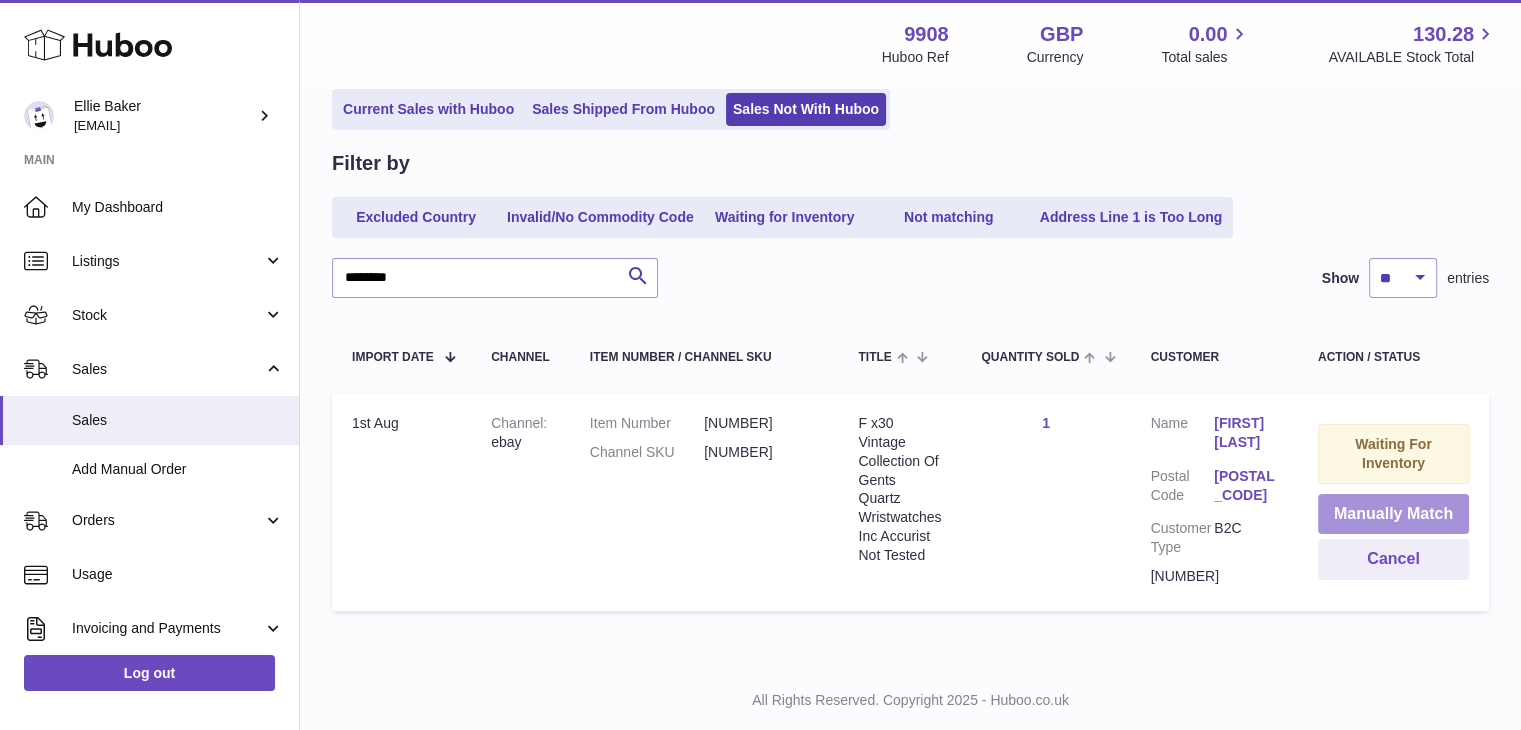click on "Manually Match" at bounding box center [1393, 514] 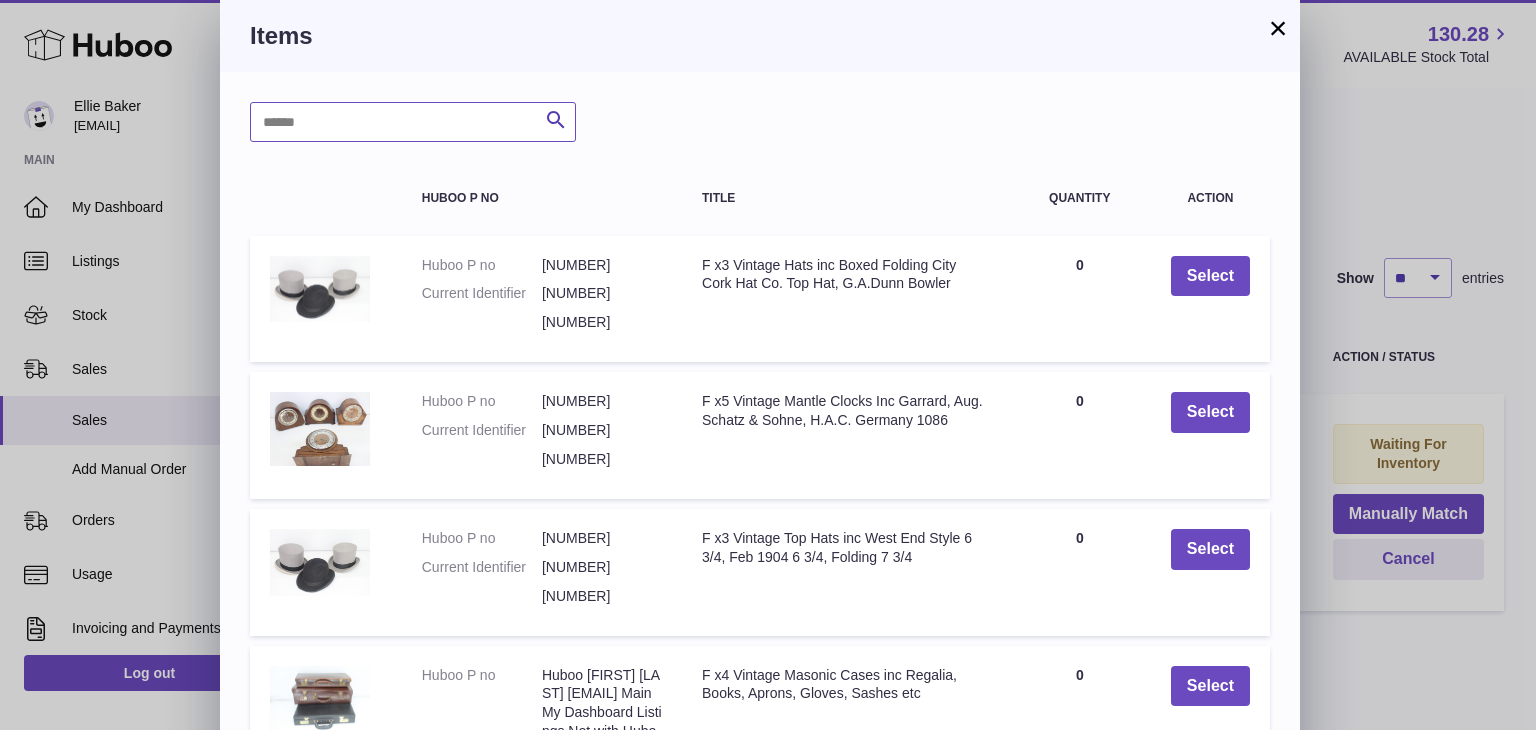 click at bounding box center [413, 122] 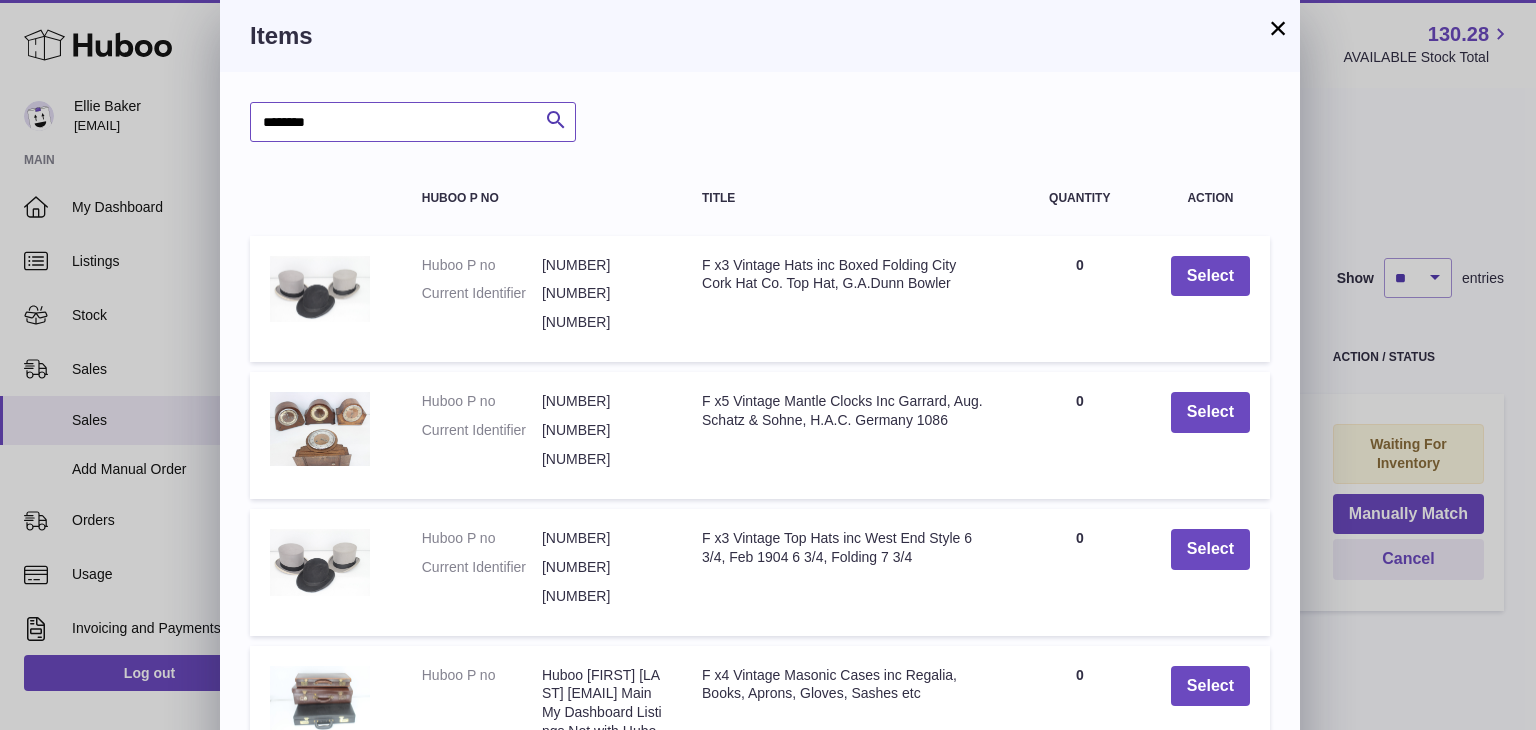 type on "********" 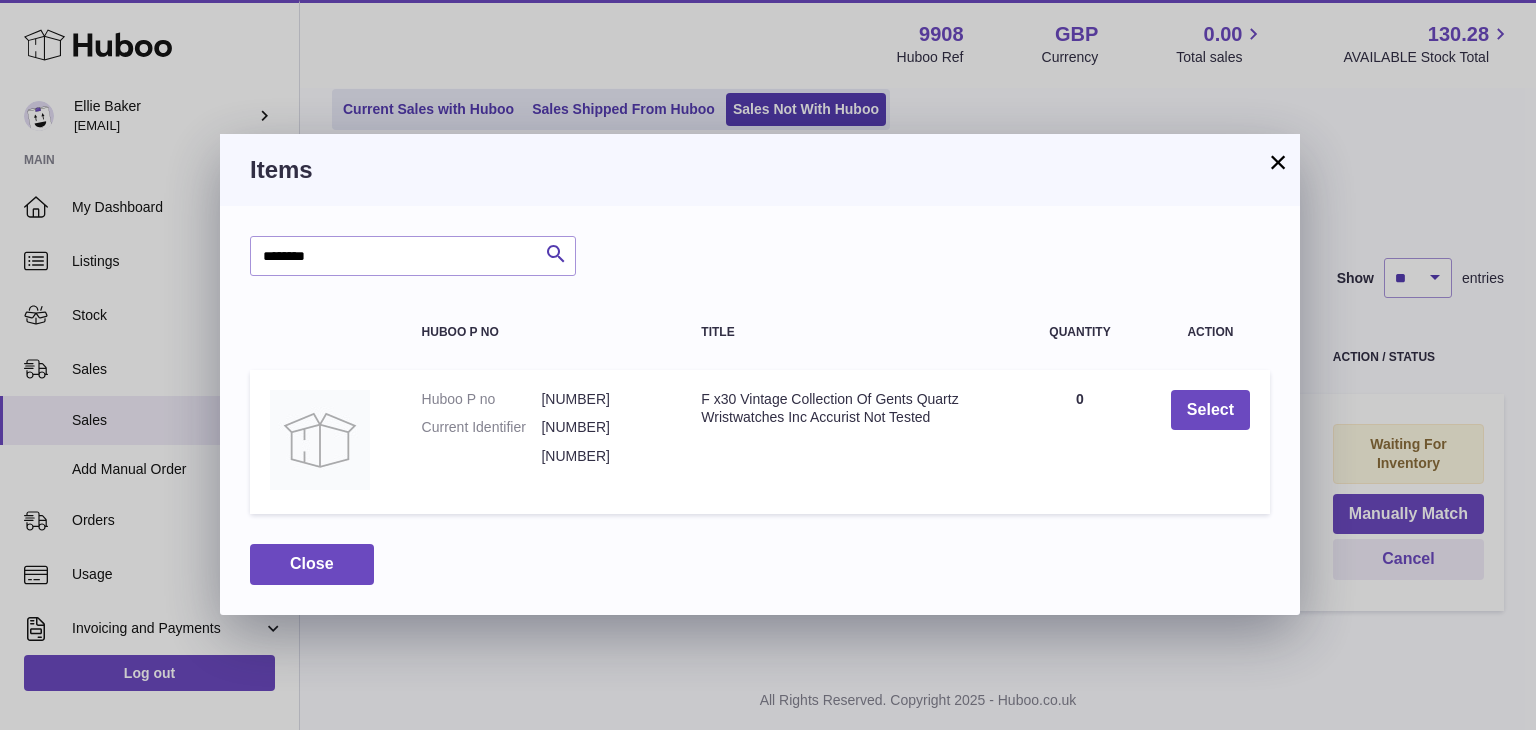 click on "×" at bounding box center [1278, 162] 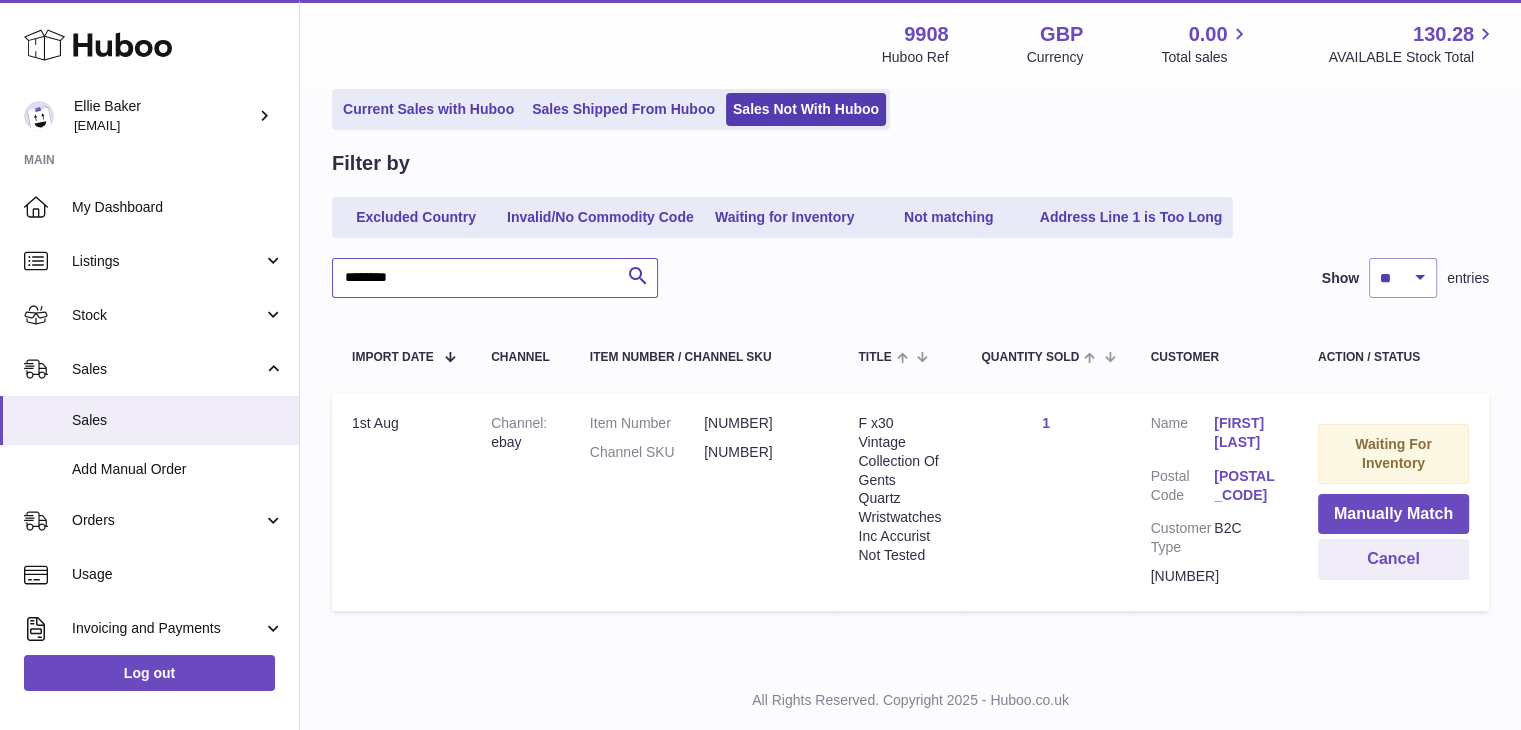 drag, startPoint x: 413, startPoint y: 288, endPoint x: 304, endPoint y: 273, distance: 110.02727 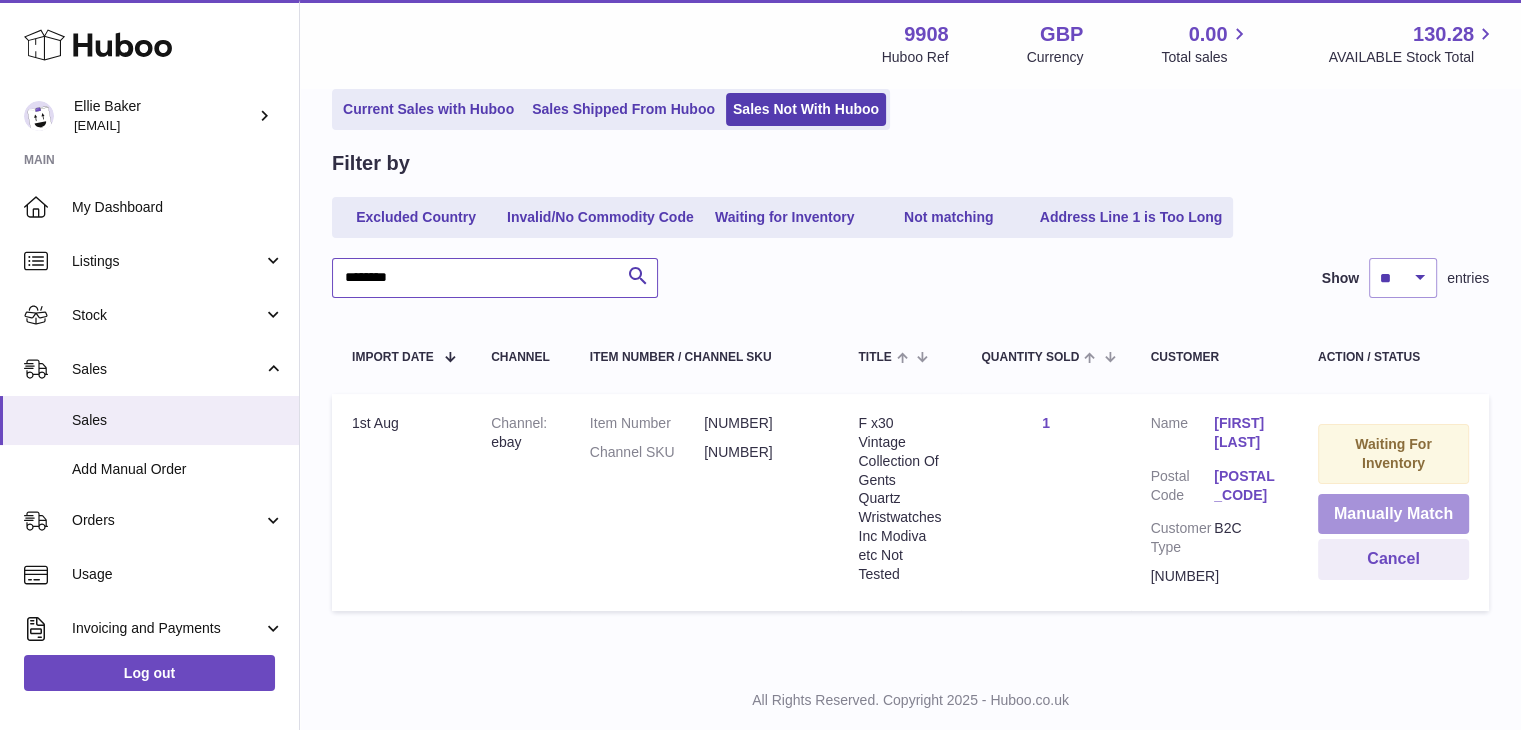 type on "********" 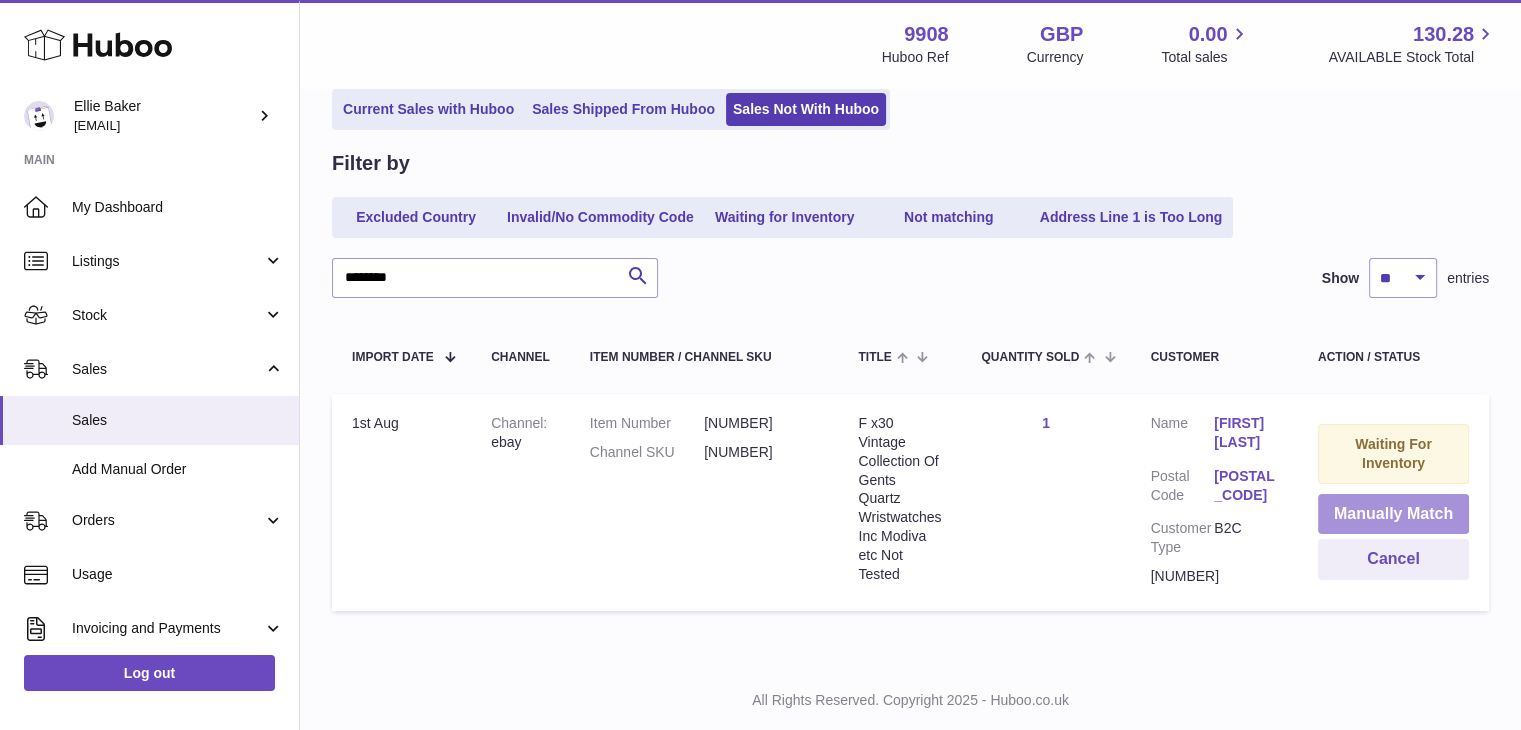 click on "Manually Match" at bounding box center (1393, 514) 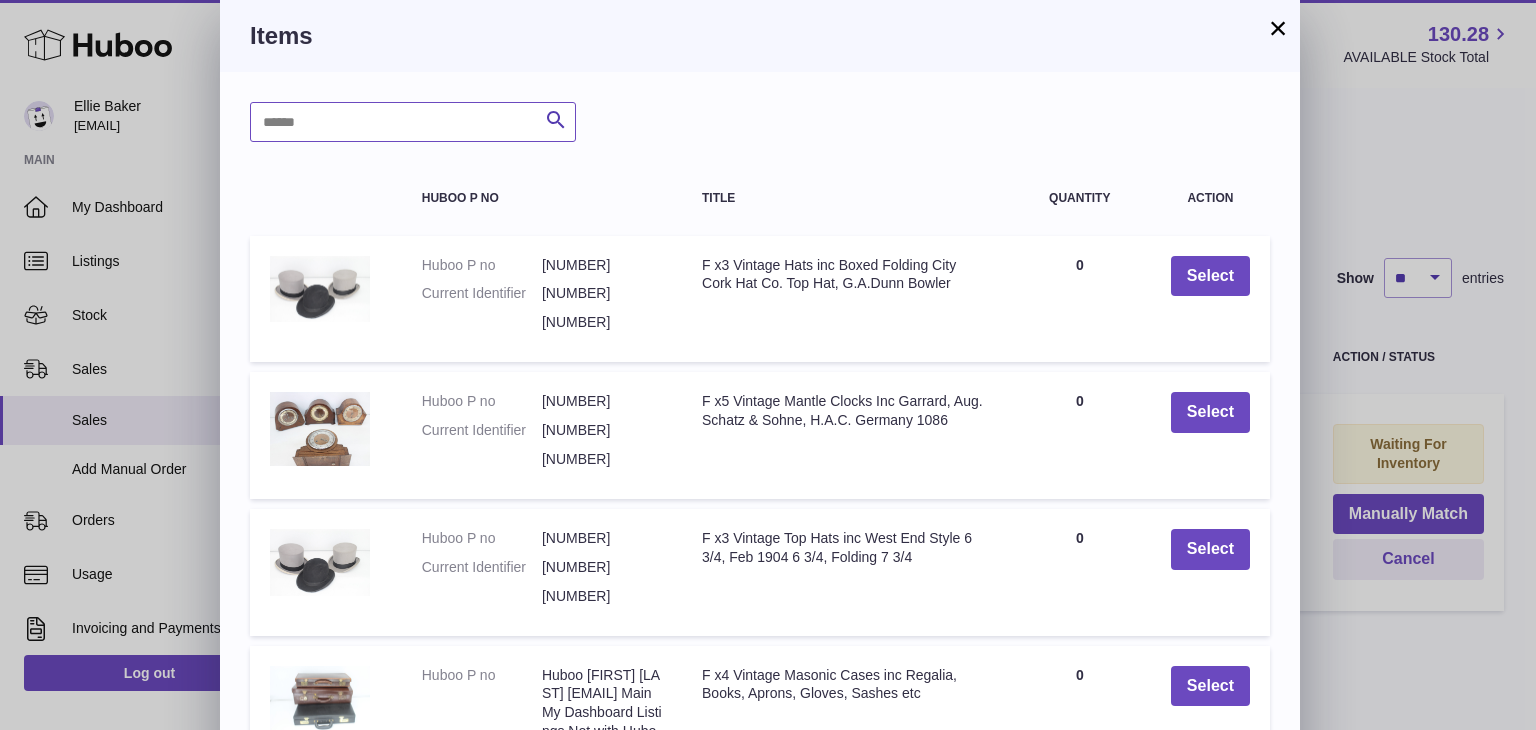 click at bounding box center [413, 122] 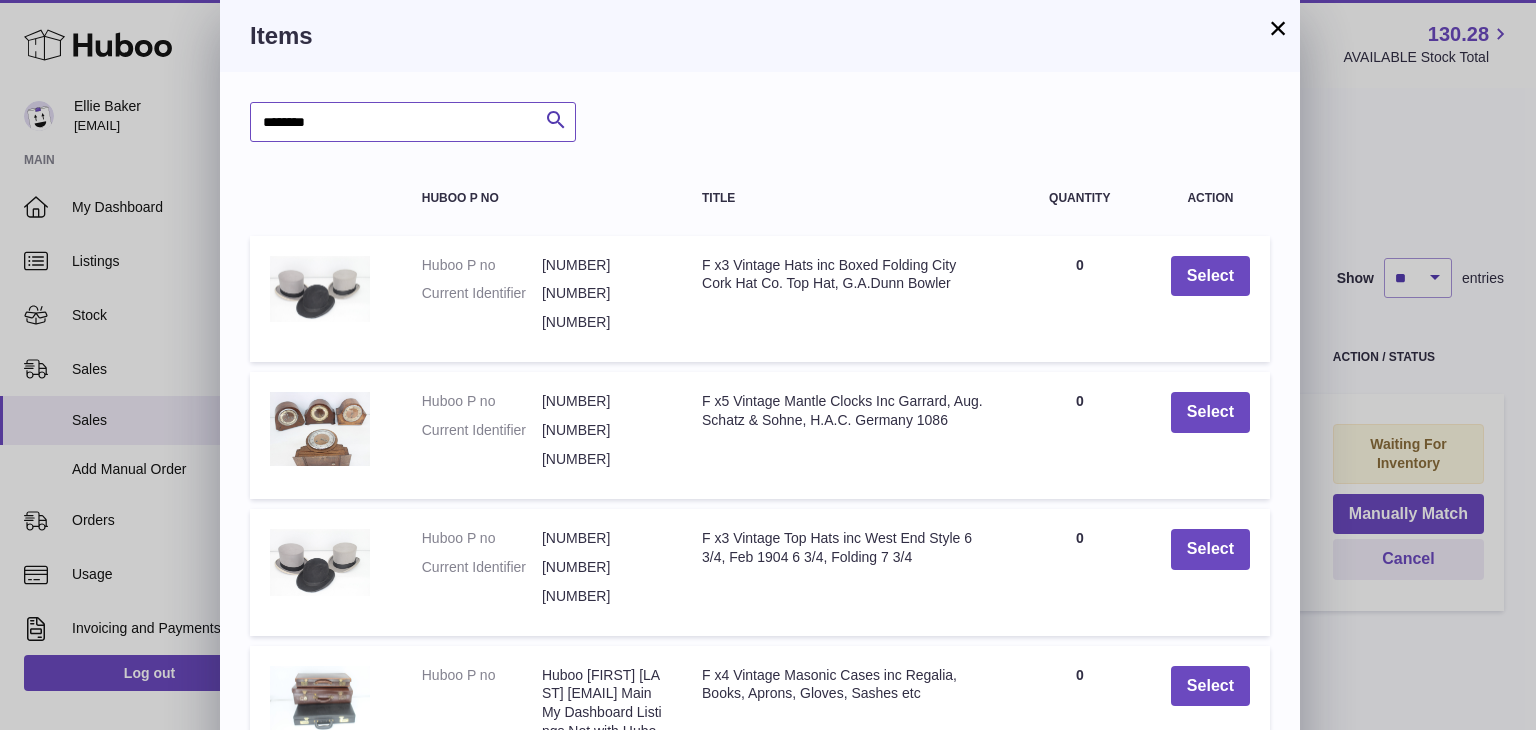 type on "********" 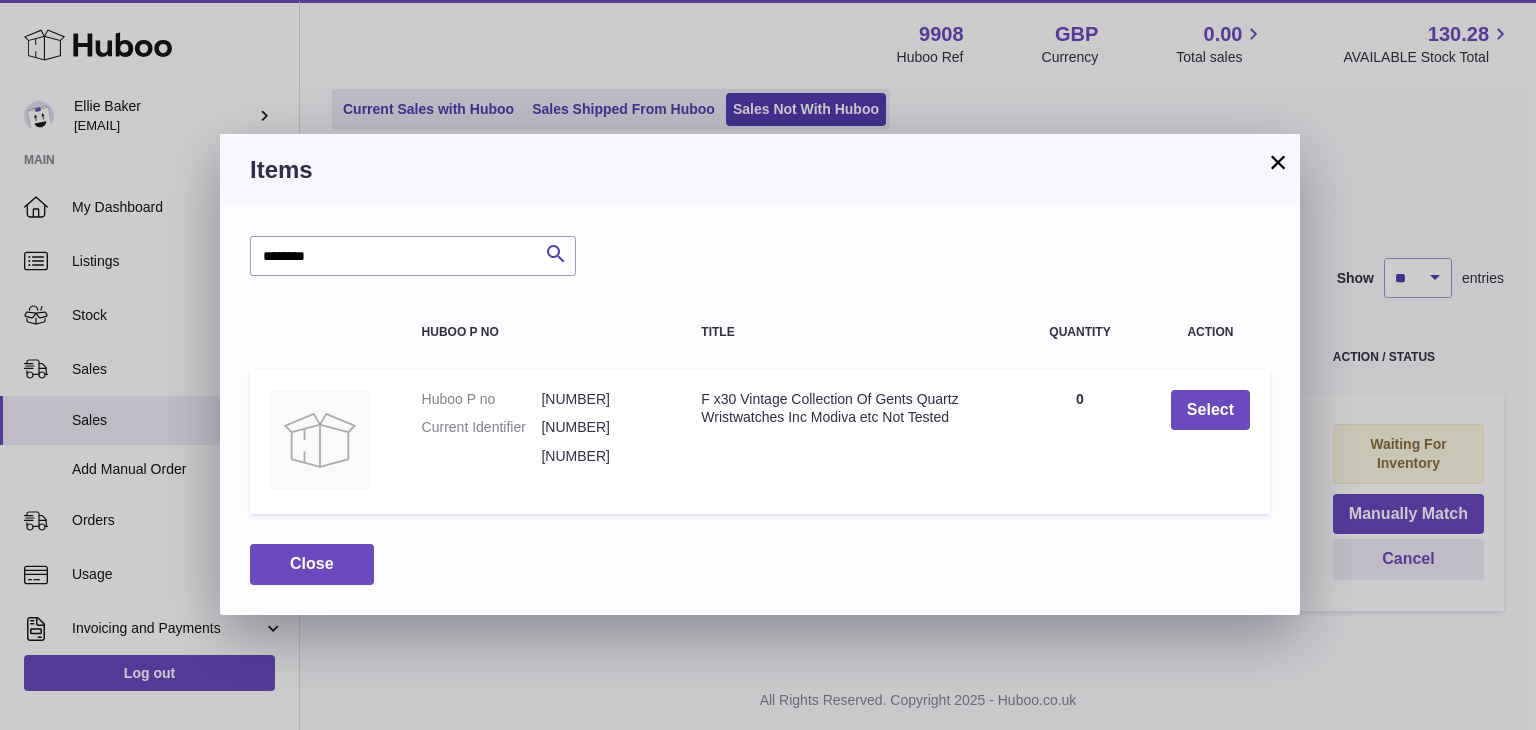 click on "×" at bounding box center [1278, 162] 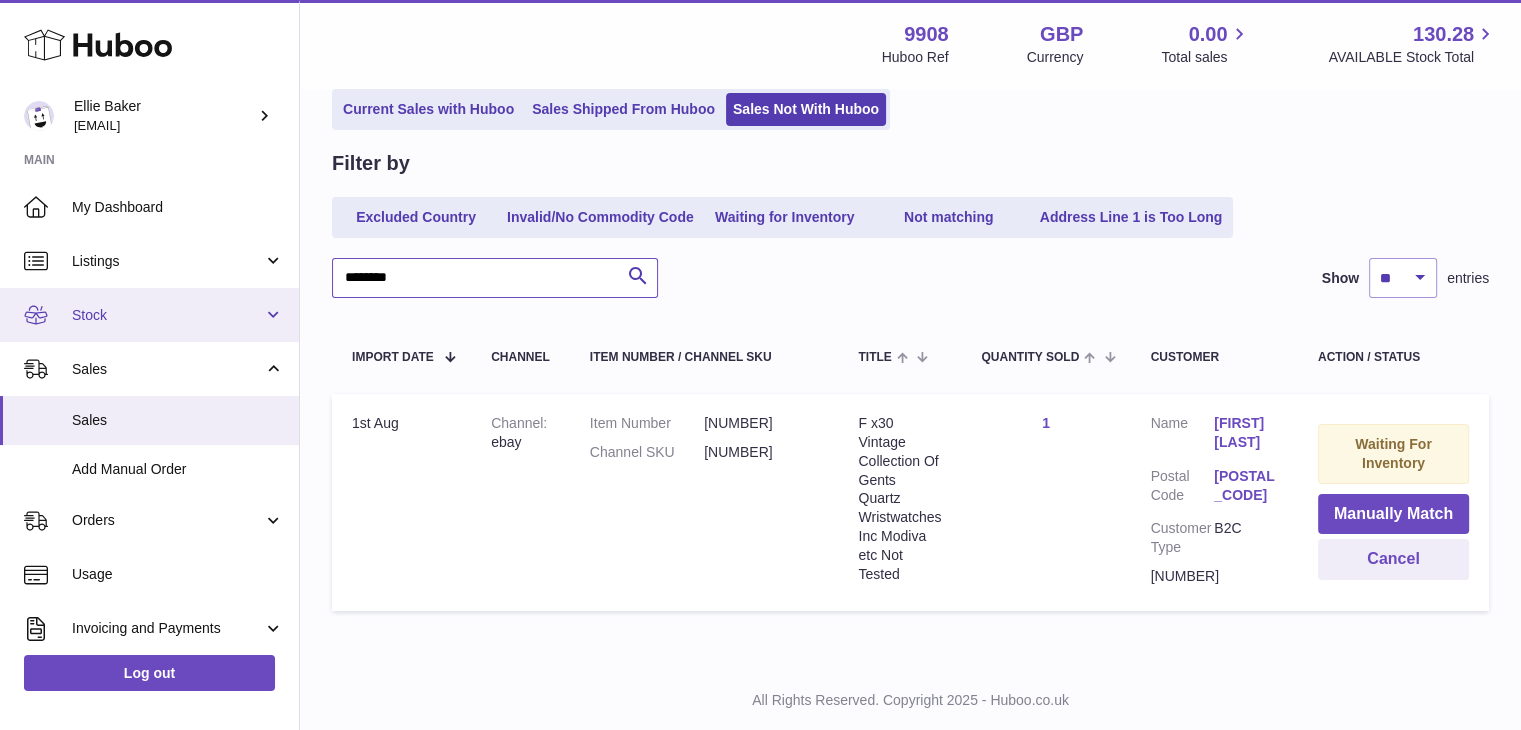 drag, startPoint x: 446, startPoint y: 277, endPoint x: 272, endPoint y: 288, distance: 174.34735 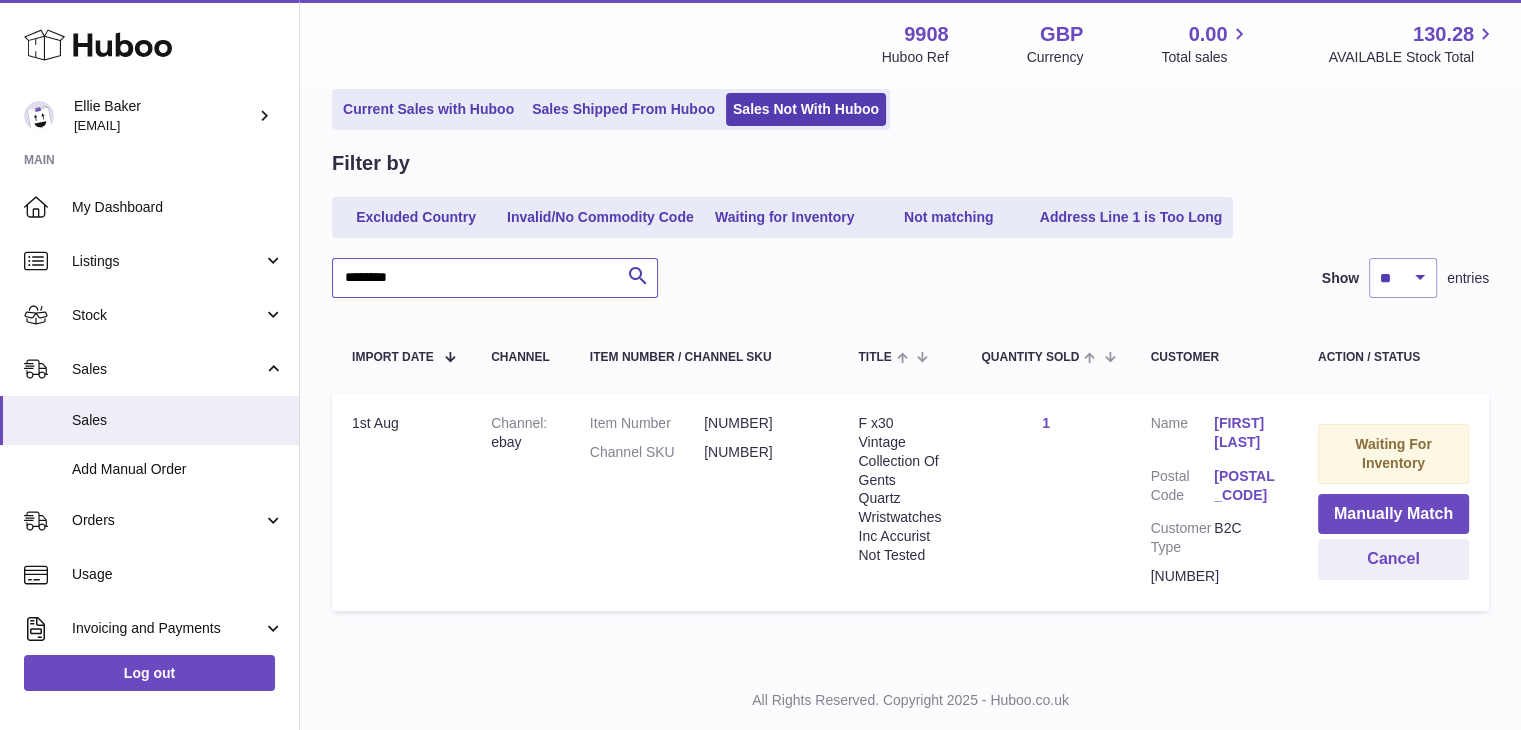 type on "********" 